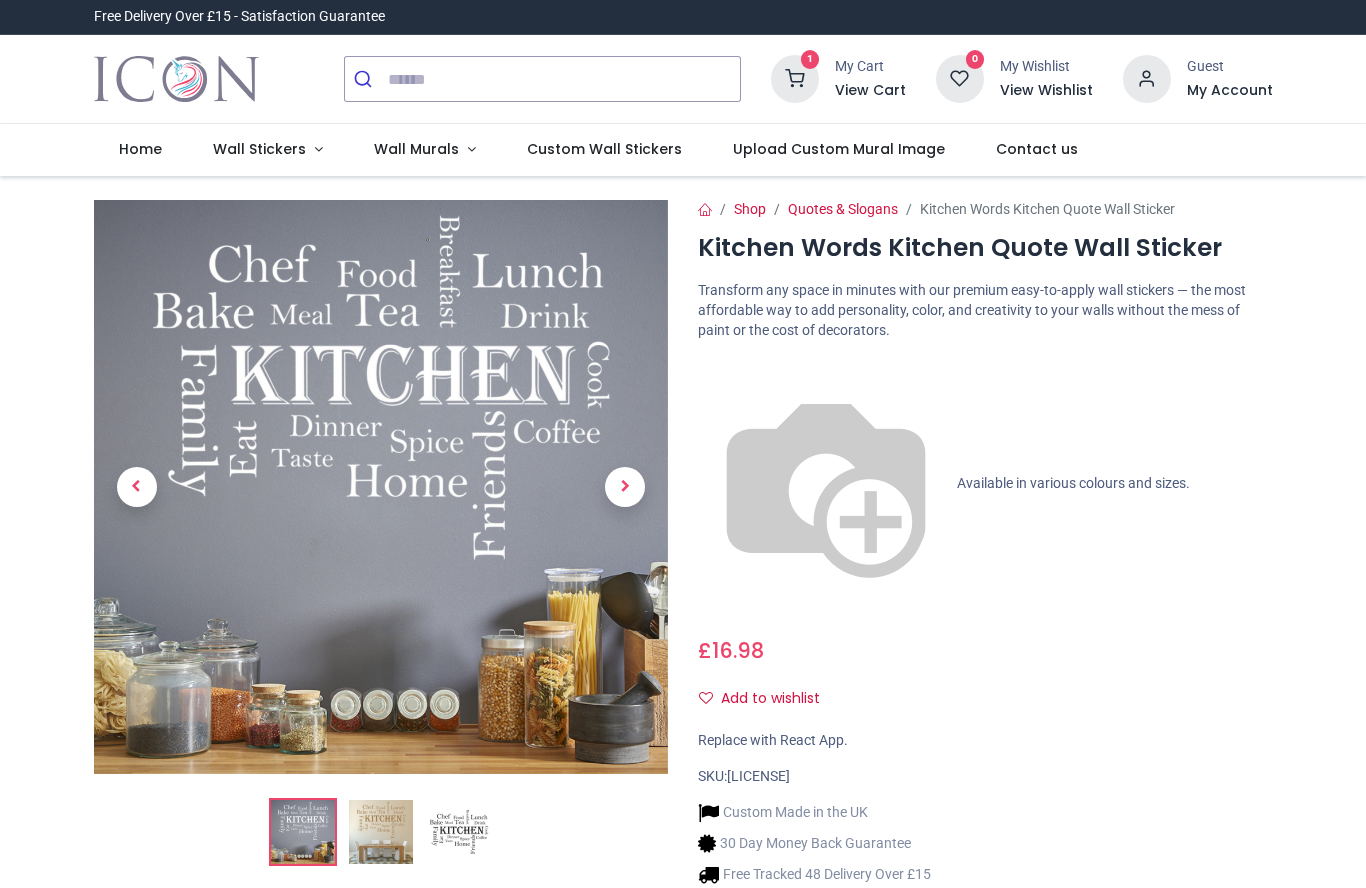 scroll, scrollTop: 0, scrollLeft: 0, axis: both 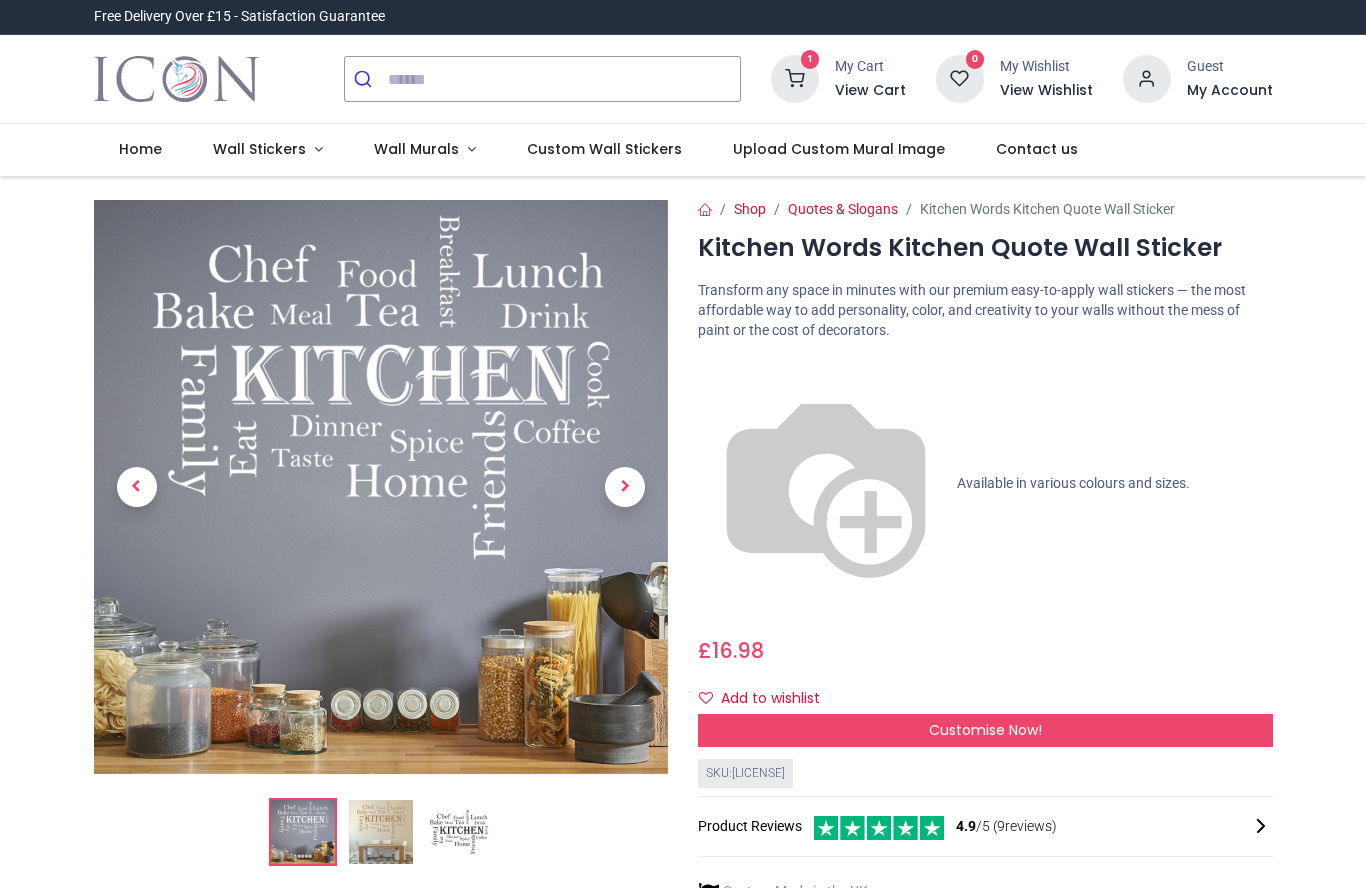 click on "Customise Now!" at bounding box center [985, 731] 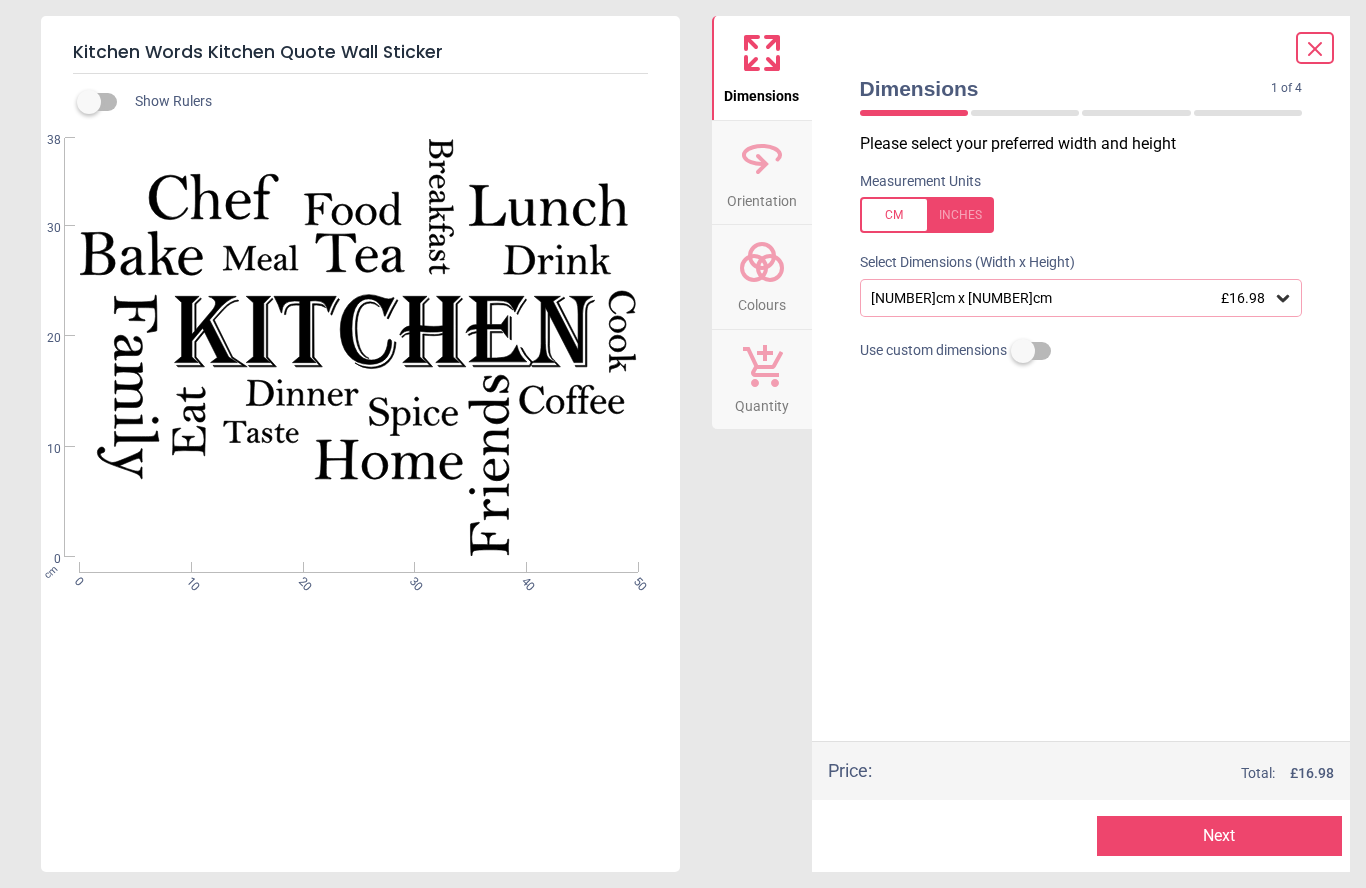 click 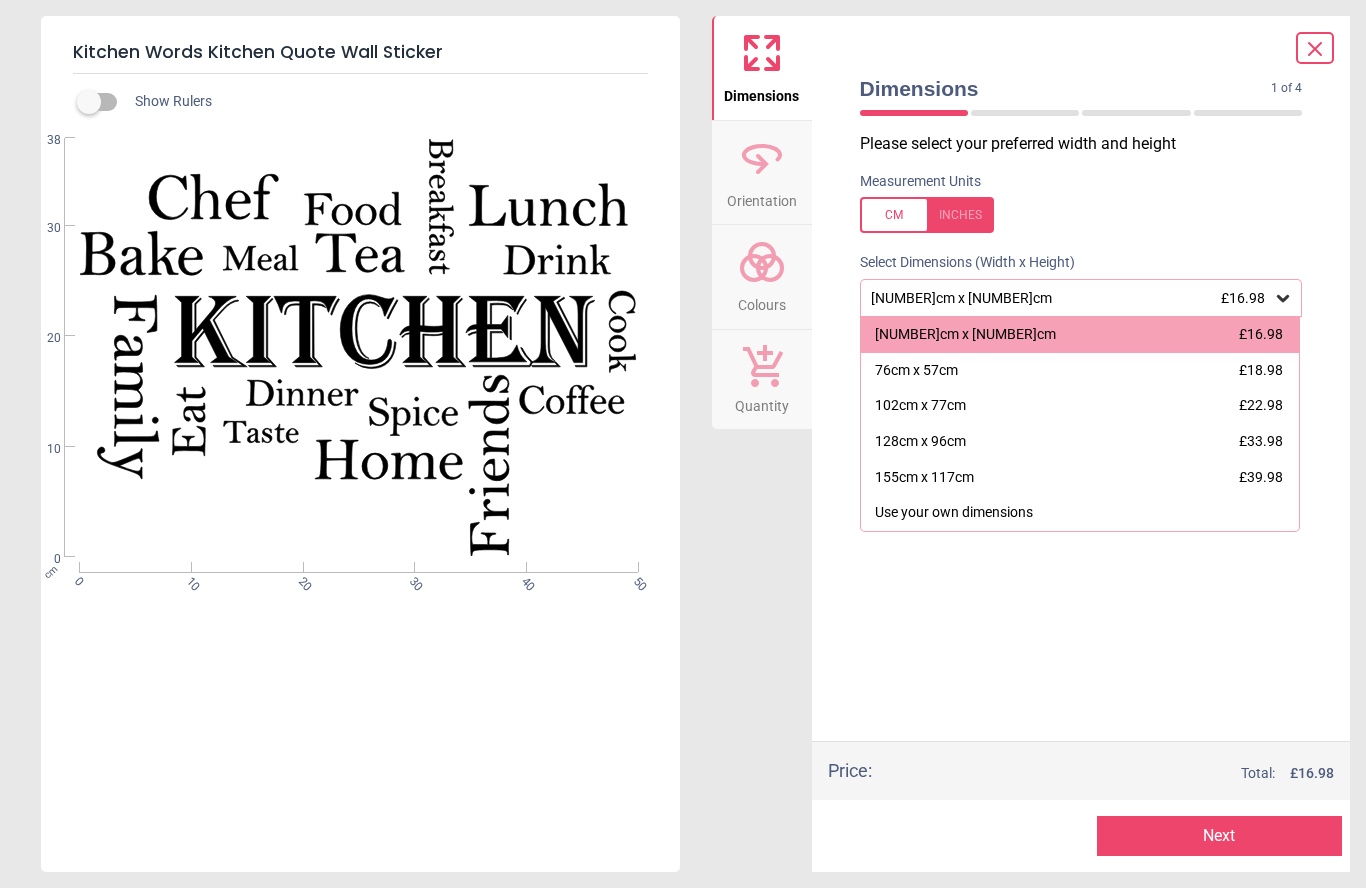 click on "102cm  x  77cm       £22.98" at bounding box center [1080, 406] 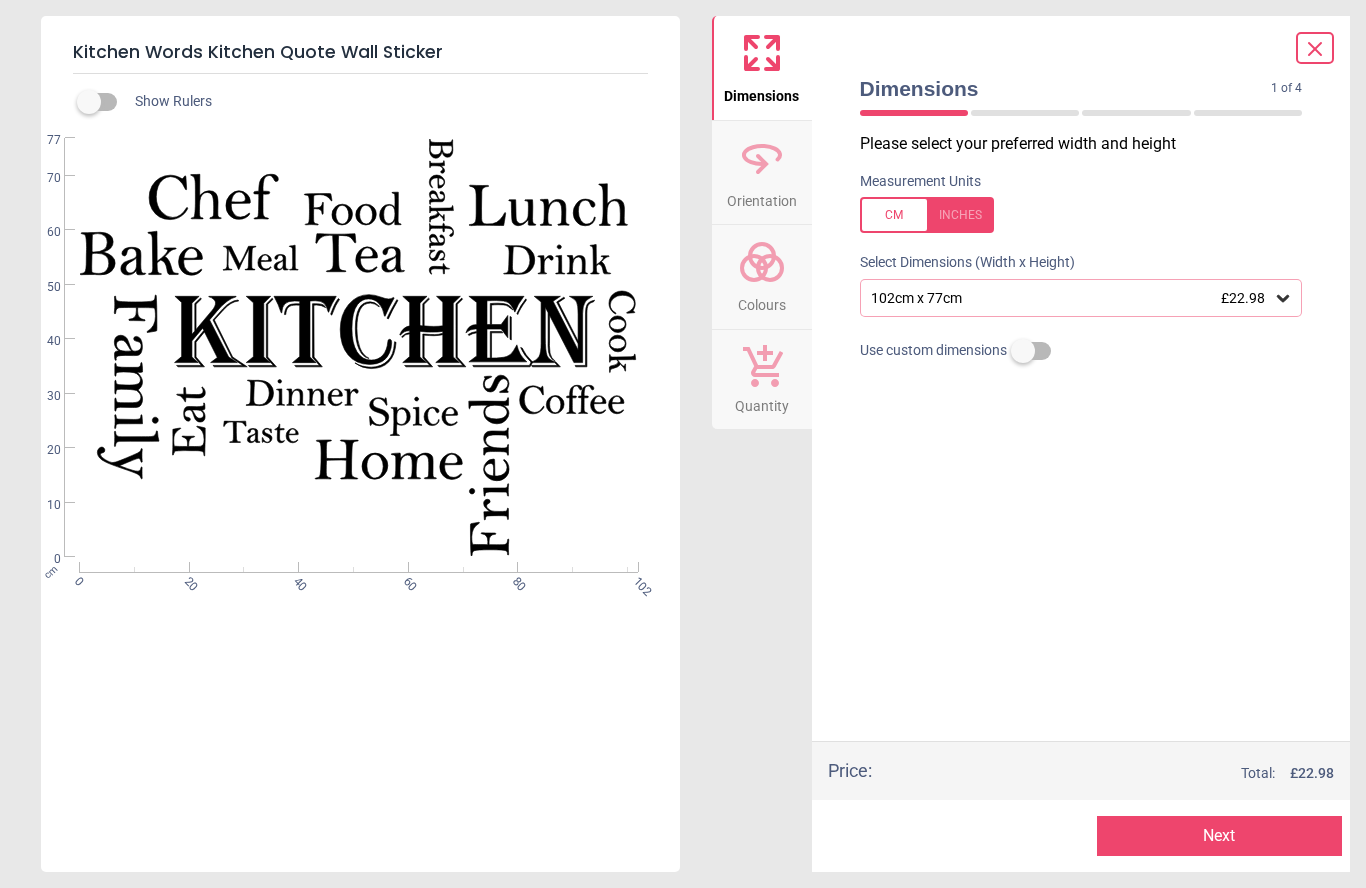 click on "Next" at bounding box center [1219, 836] 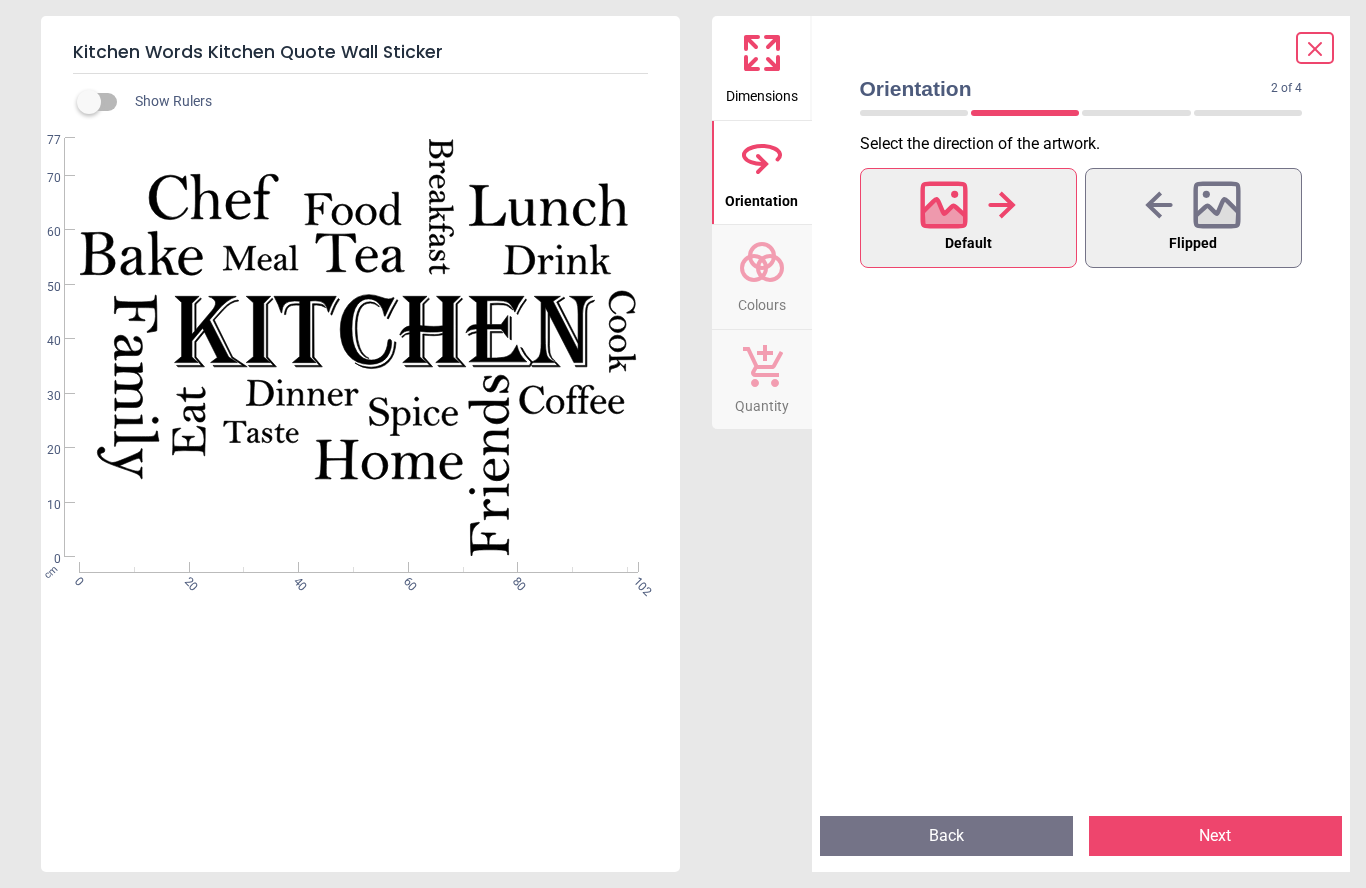 click on "Next" at bounding box center (1215, 836) 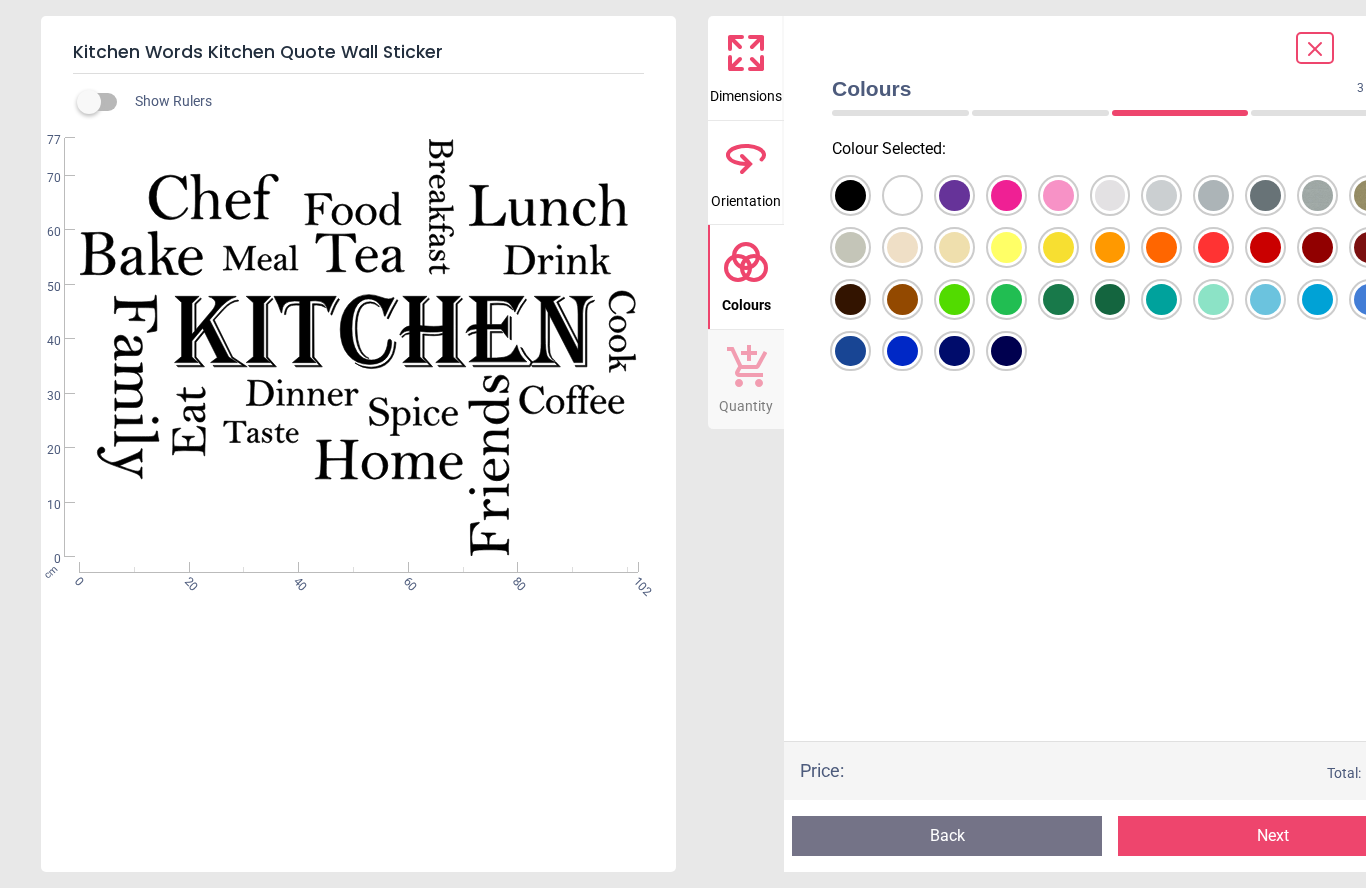 click at bounding box center (850, 195) 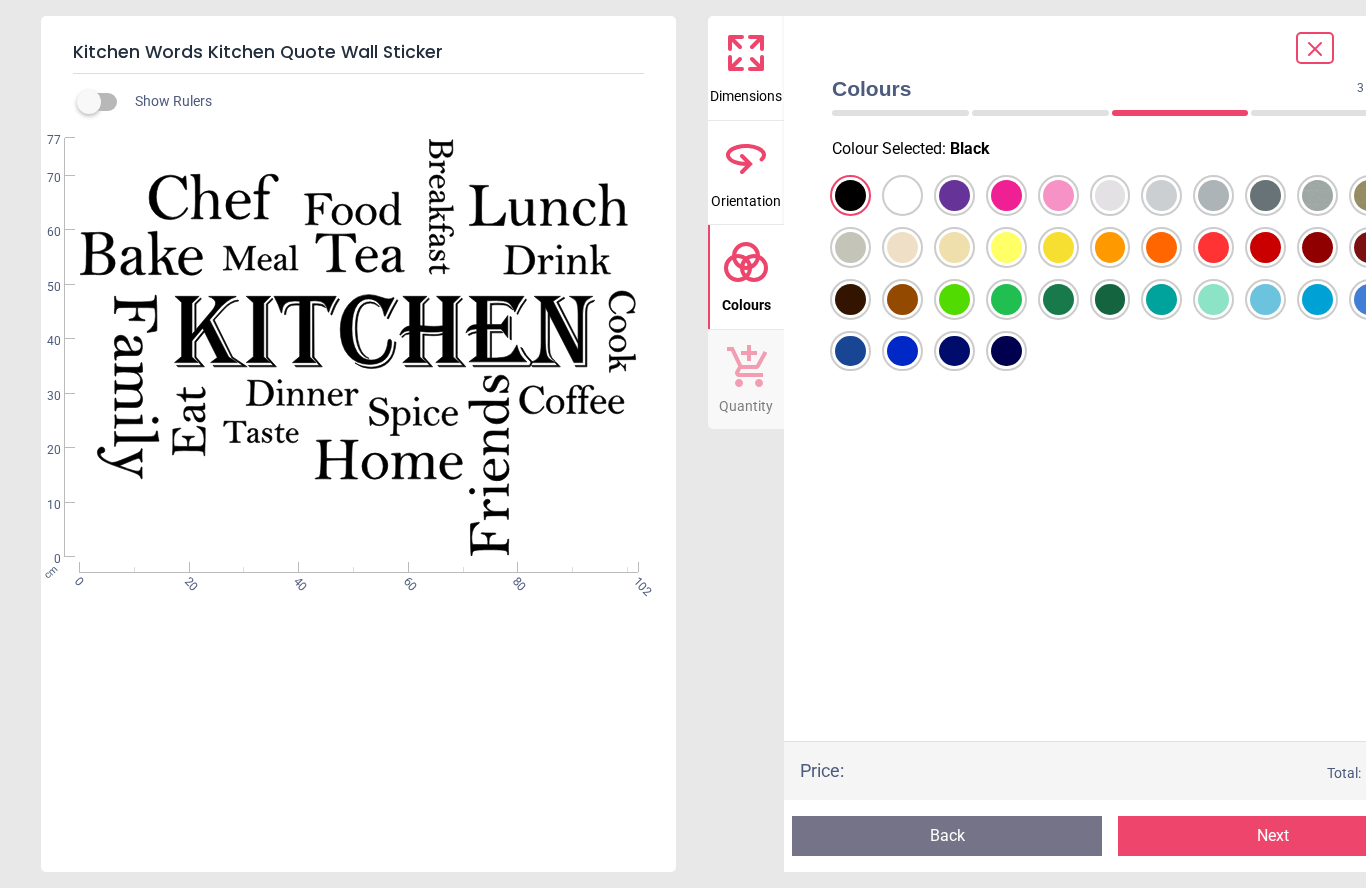 click on "Next" at bounding box center [1273, 836] 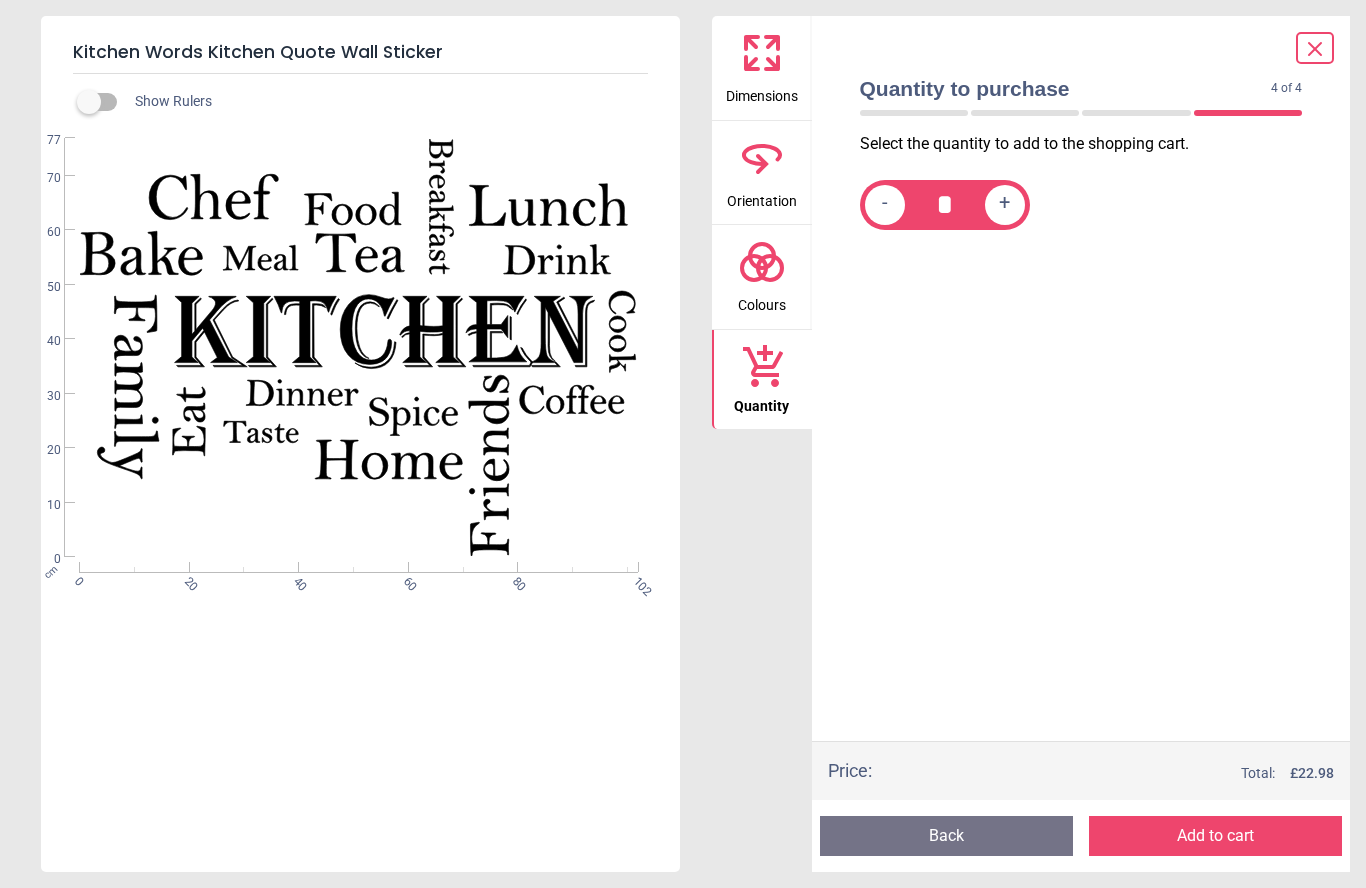 click on "Add to cart" at bounding box center (1215, 836) 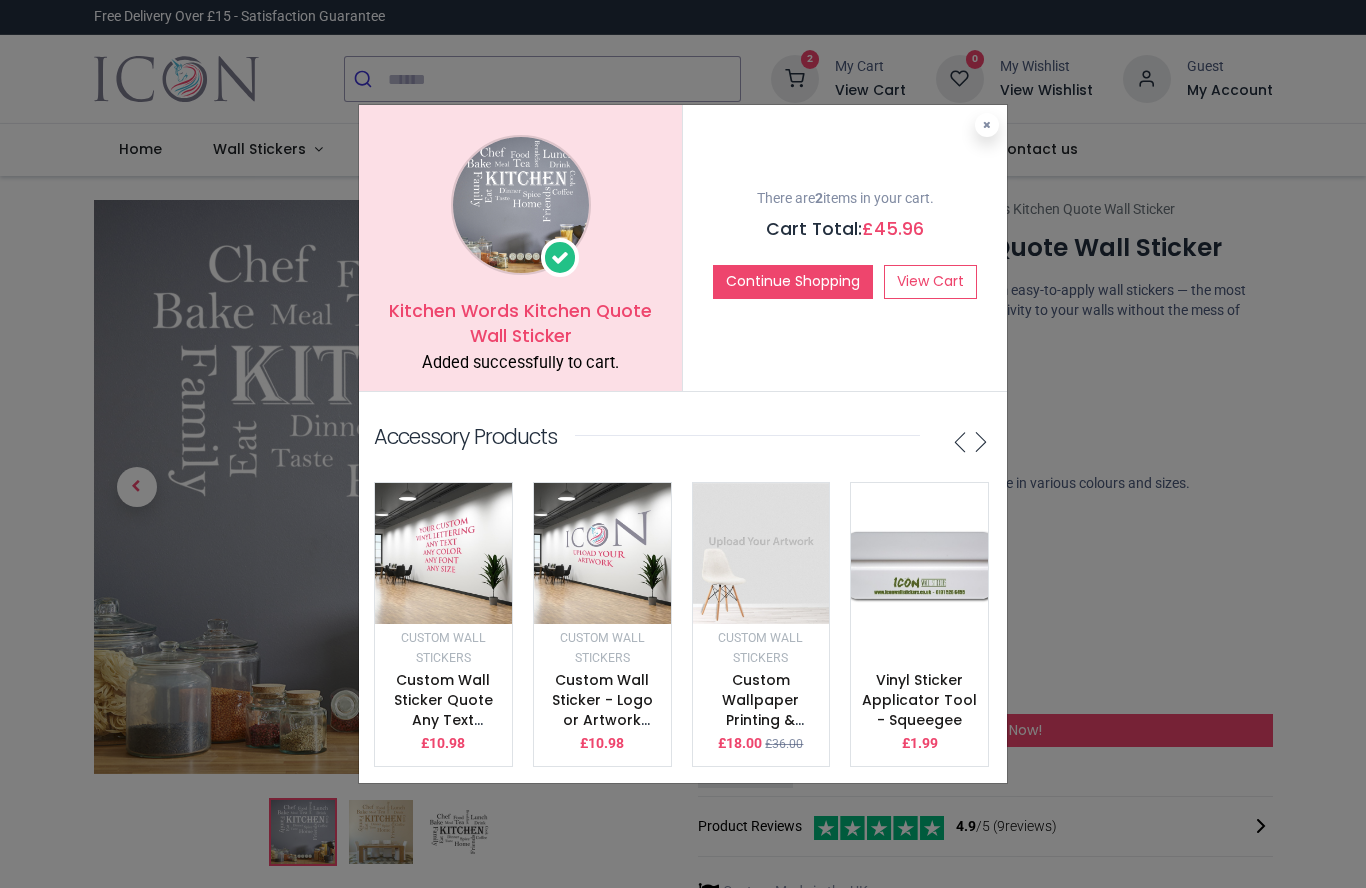 click on "View Cart" at bounding box center [930, 282] 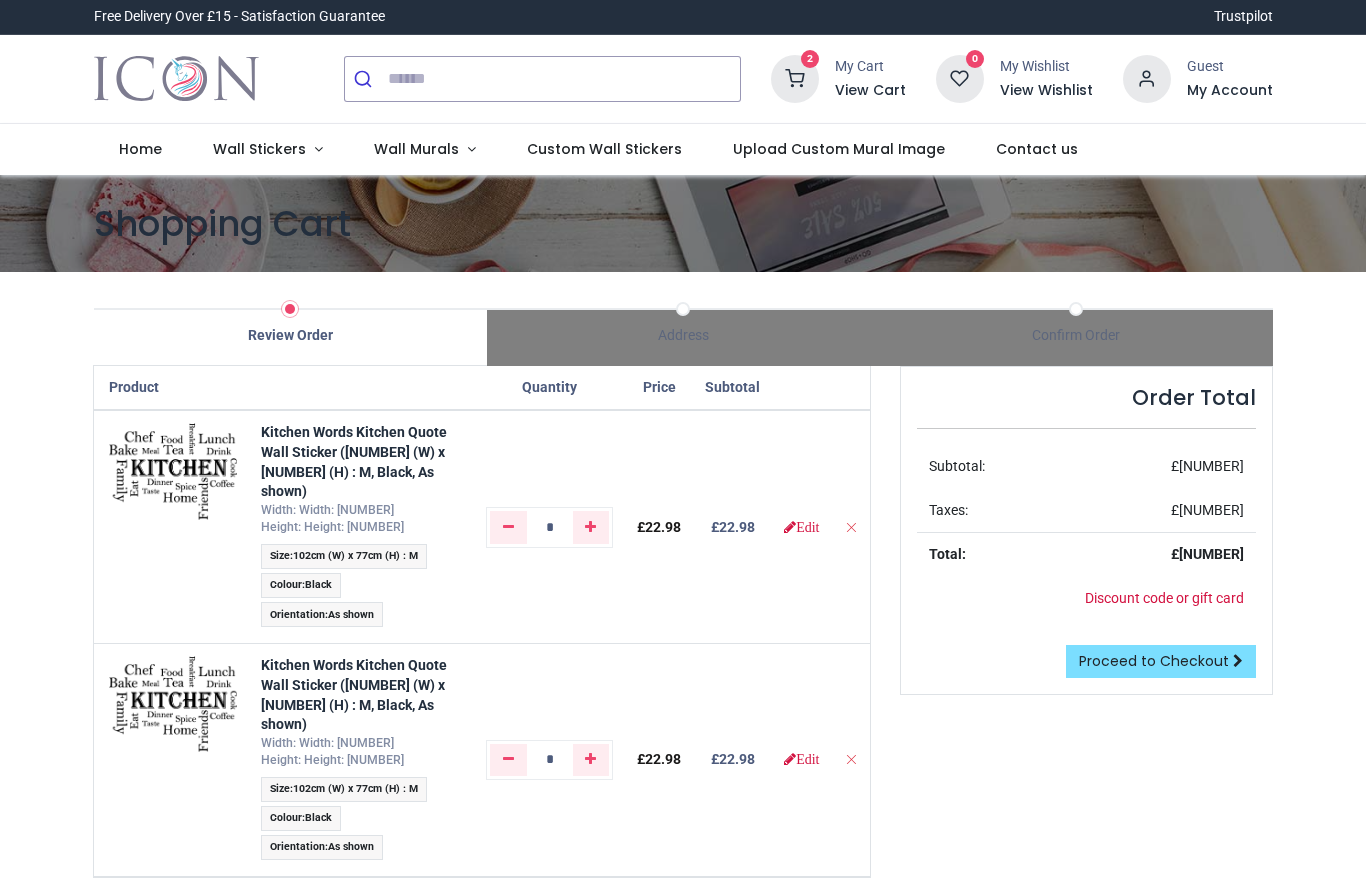 scroll, scrollTop: 0, scrollLeft: 0, axis: both 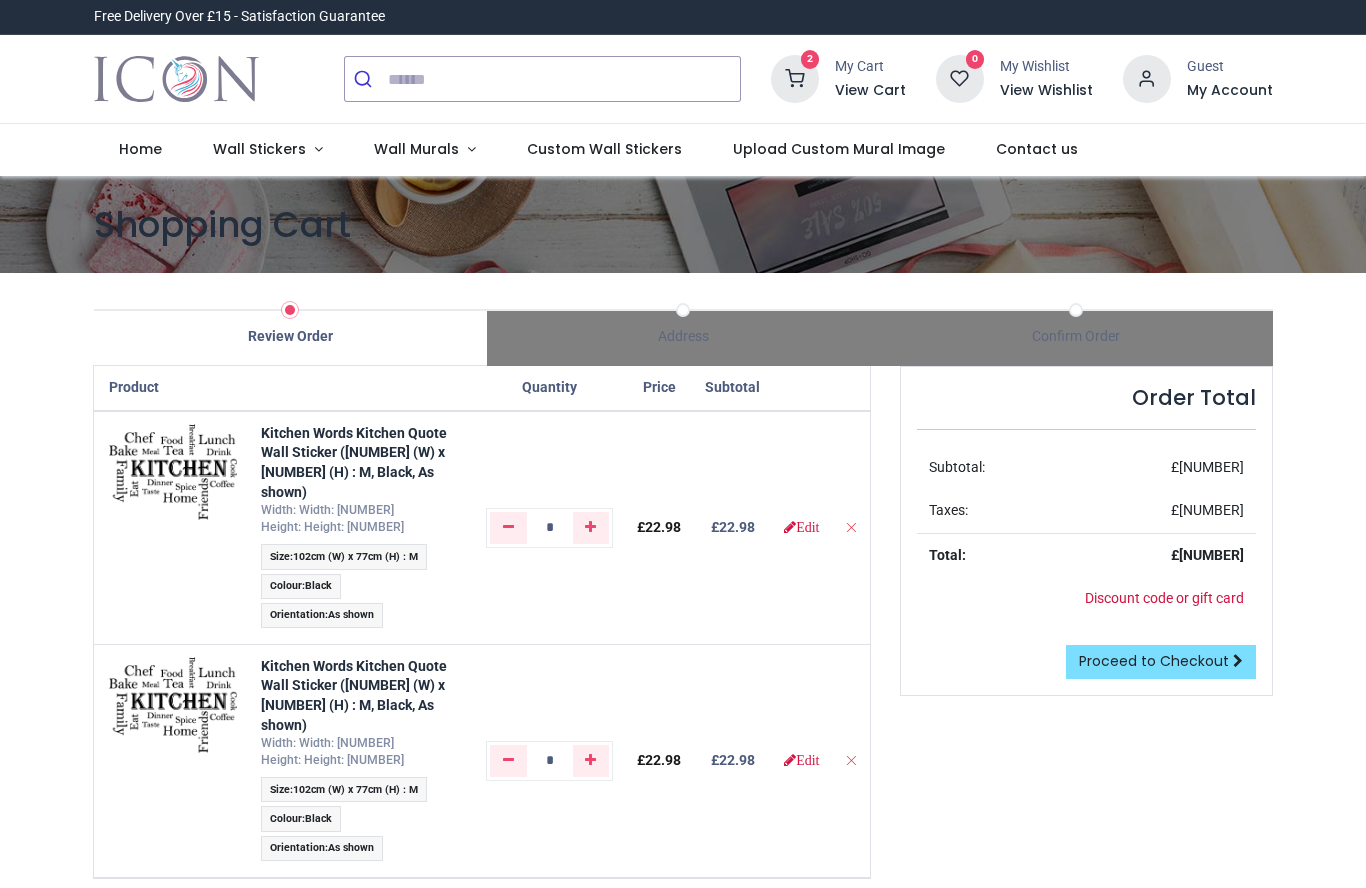 click at bounding box center [590, 527] 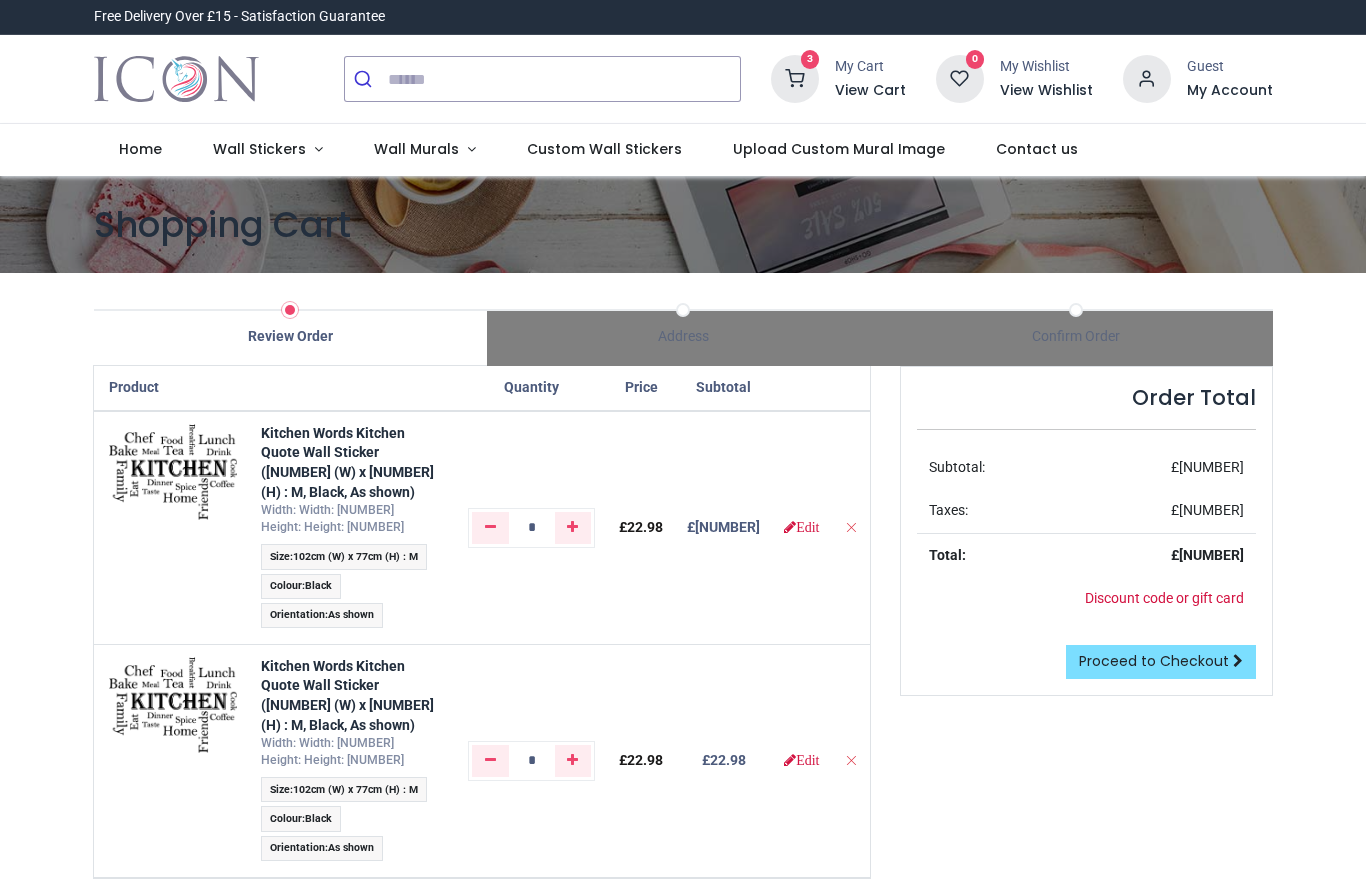 click at bounding box center (490, 528) 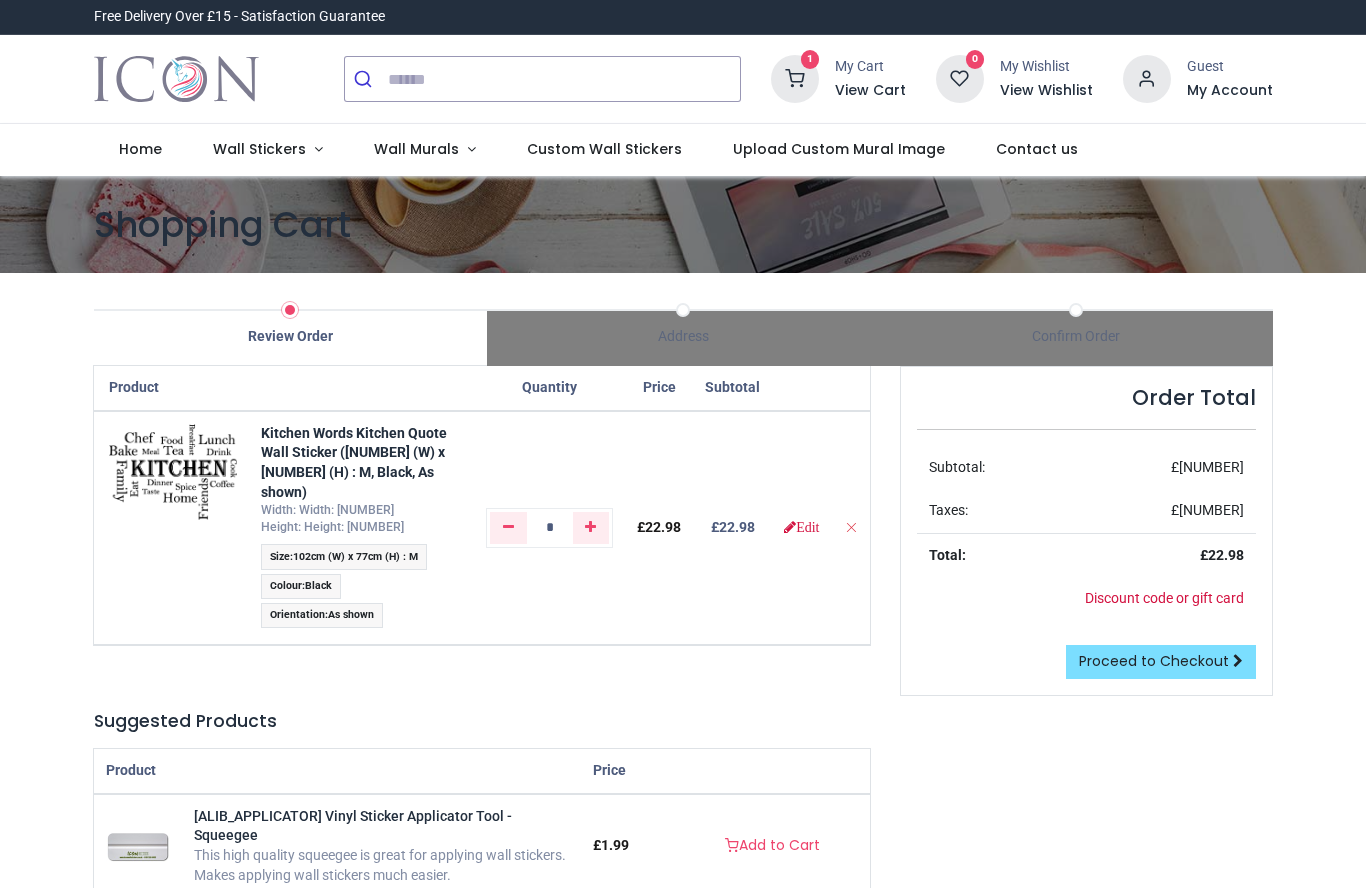 click on "Proceed to Checkout" at bounding box center [1154, 661] 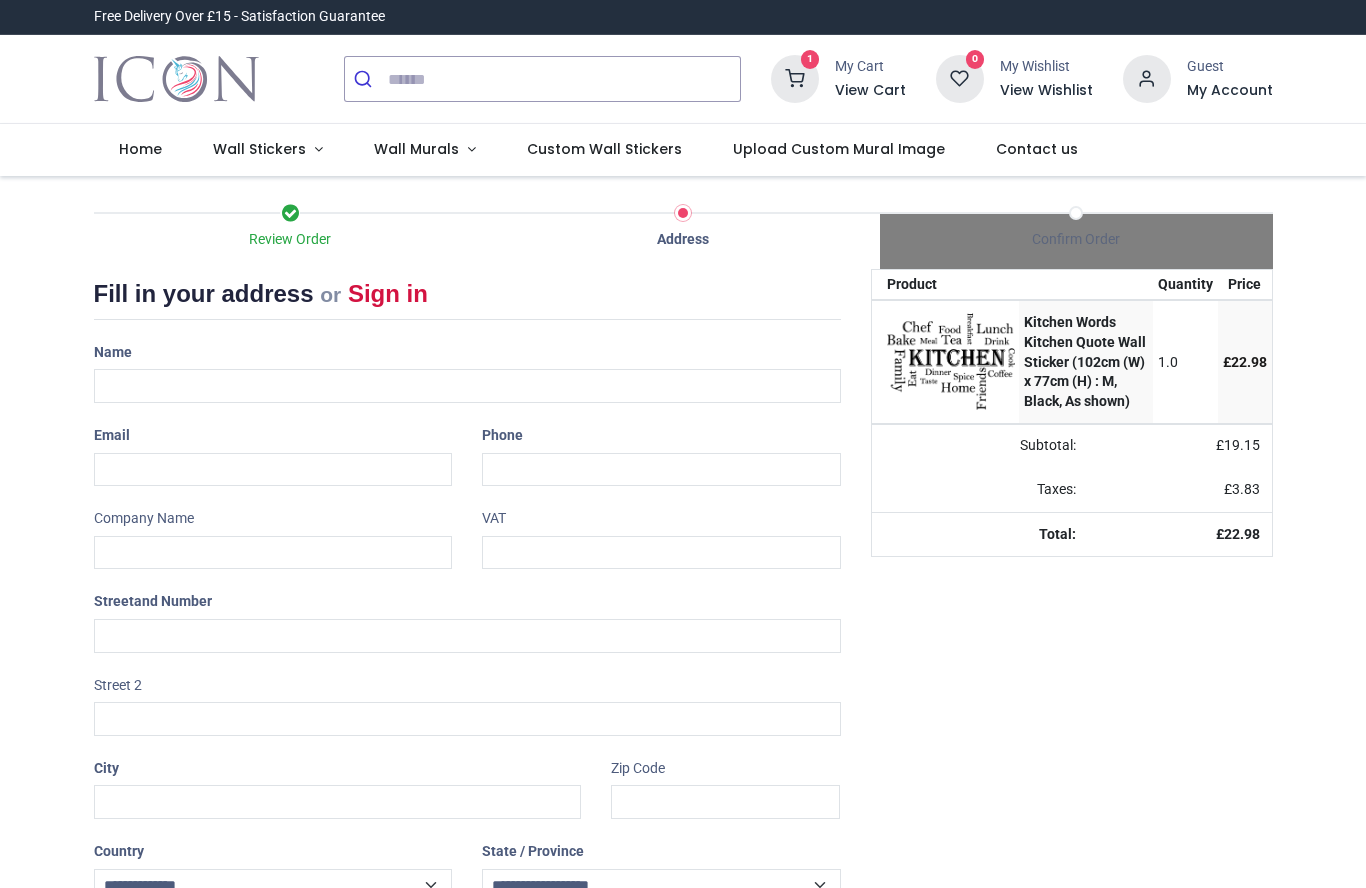 scroll, scrollTop: 0, scrollLeft: 0, axis: both 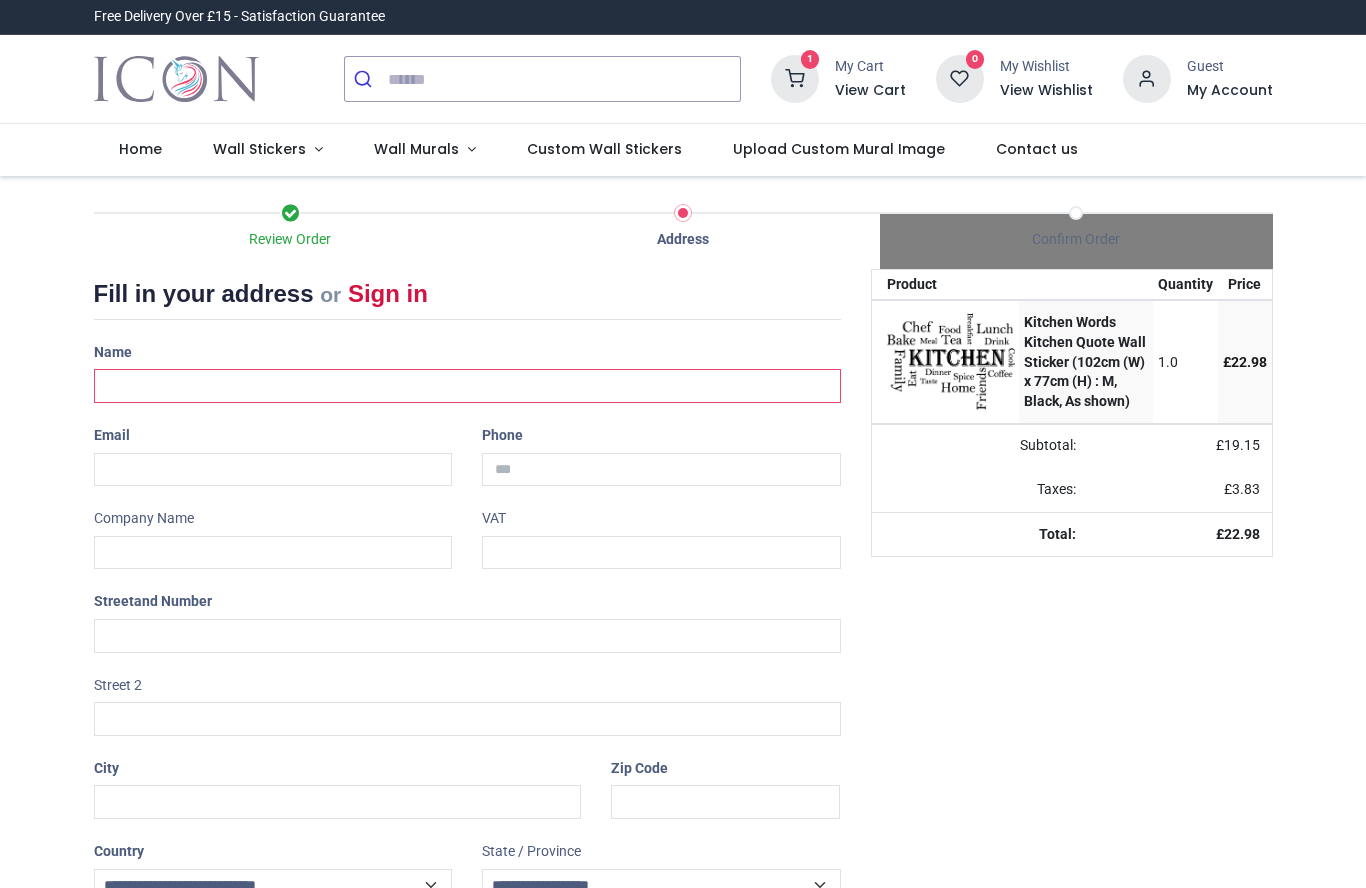 click at bounding box center (467, 386) 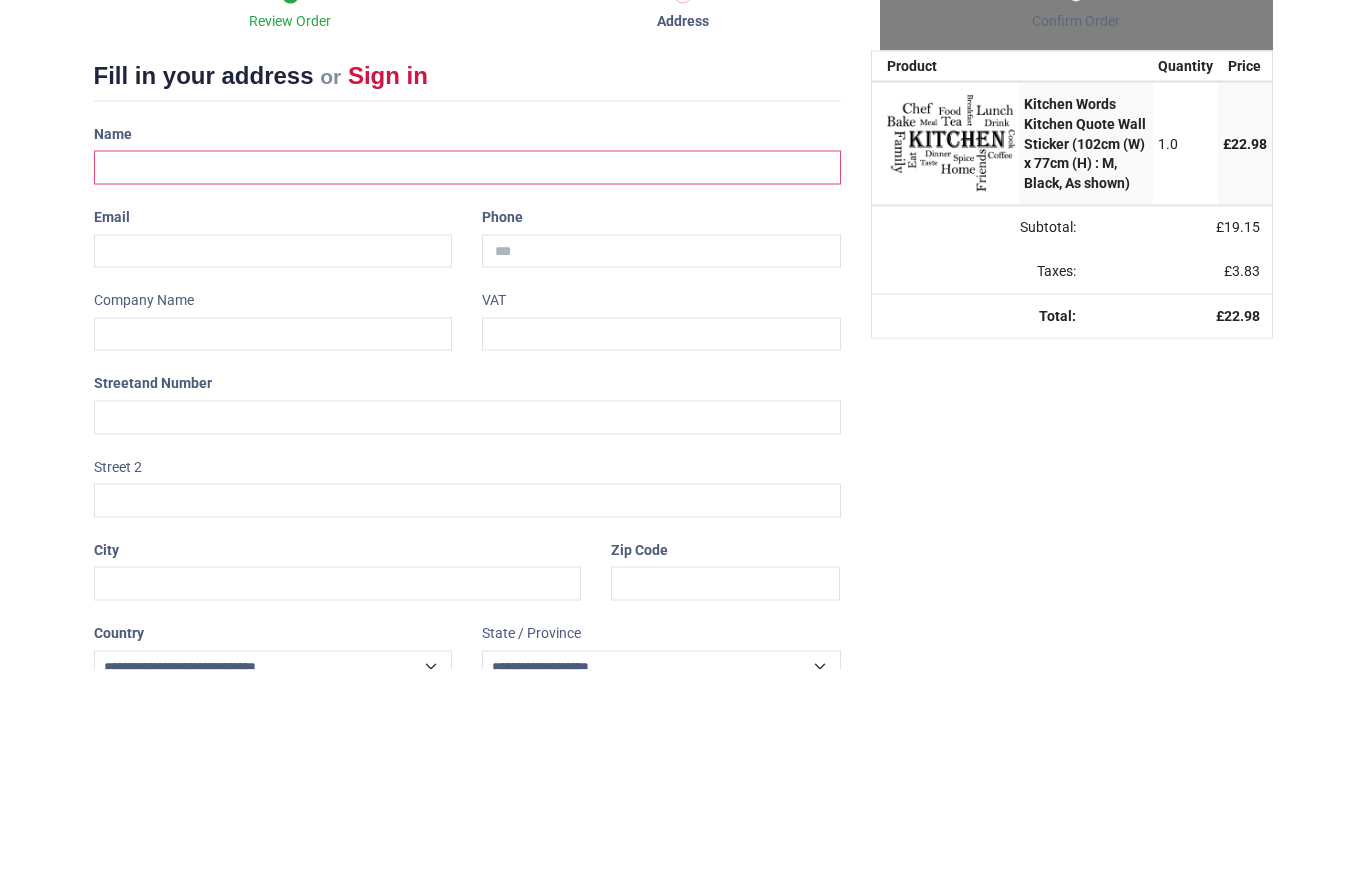type on "**********" 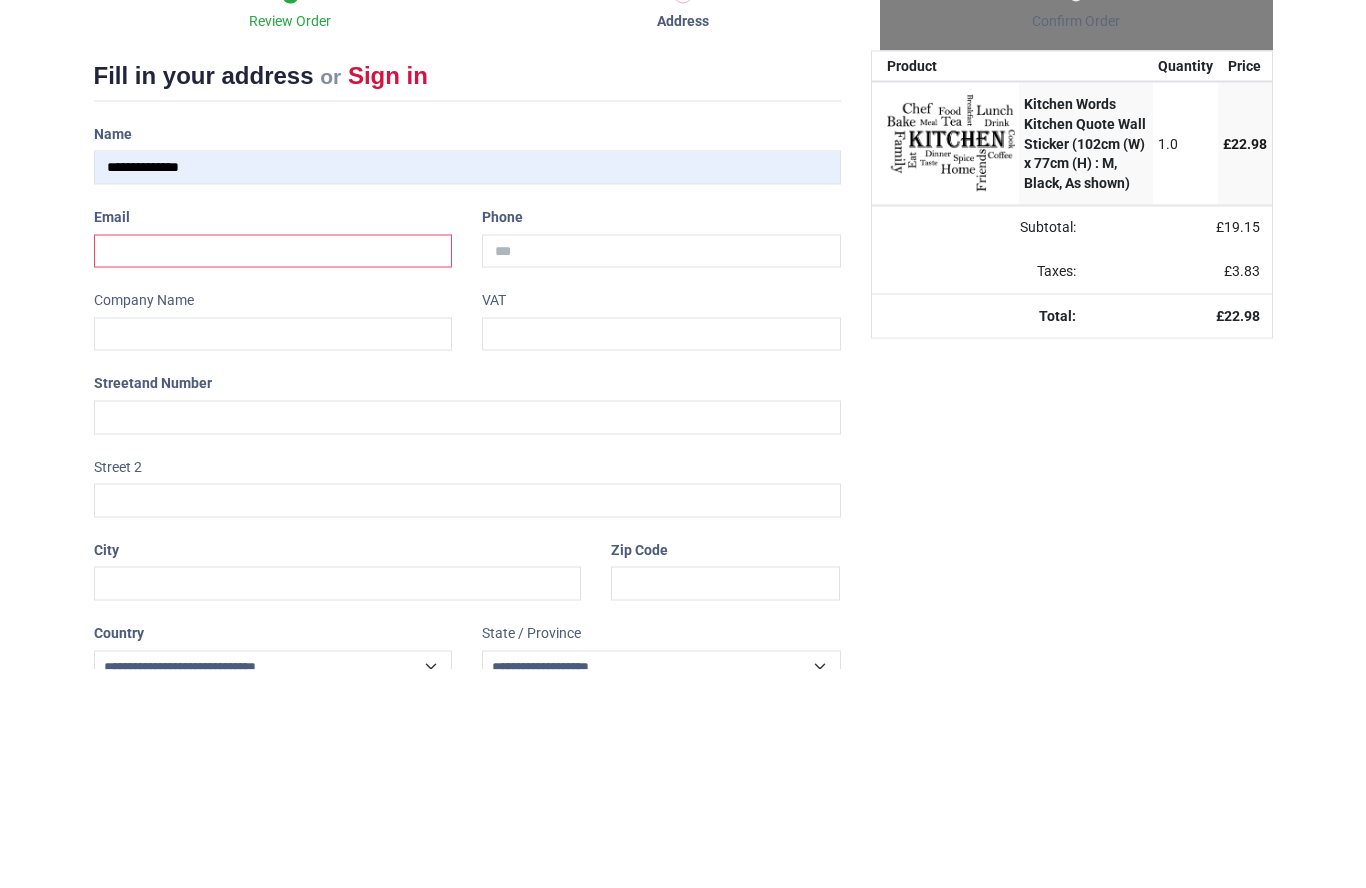 type on "**********" 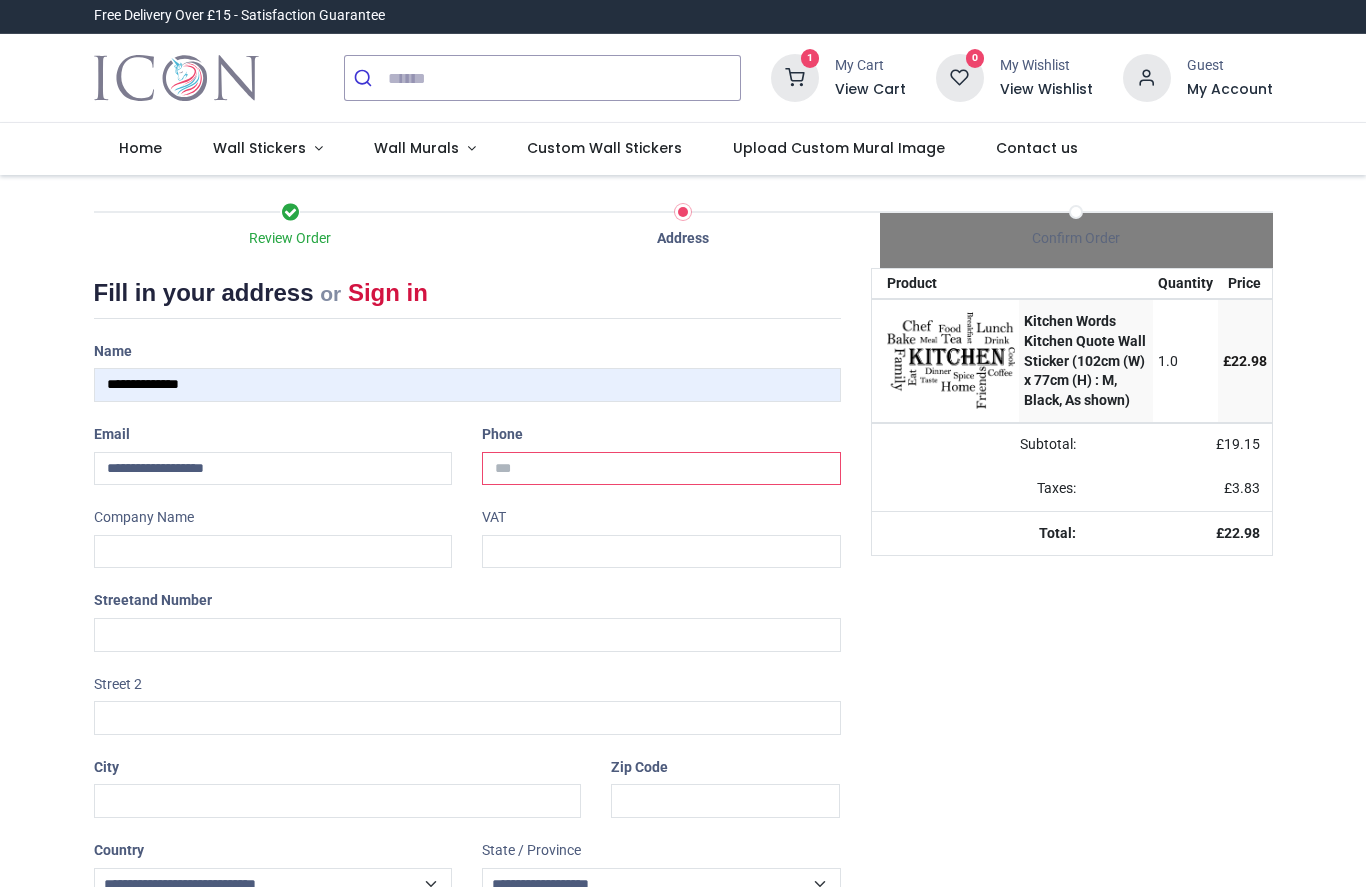 type on "**********" 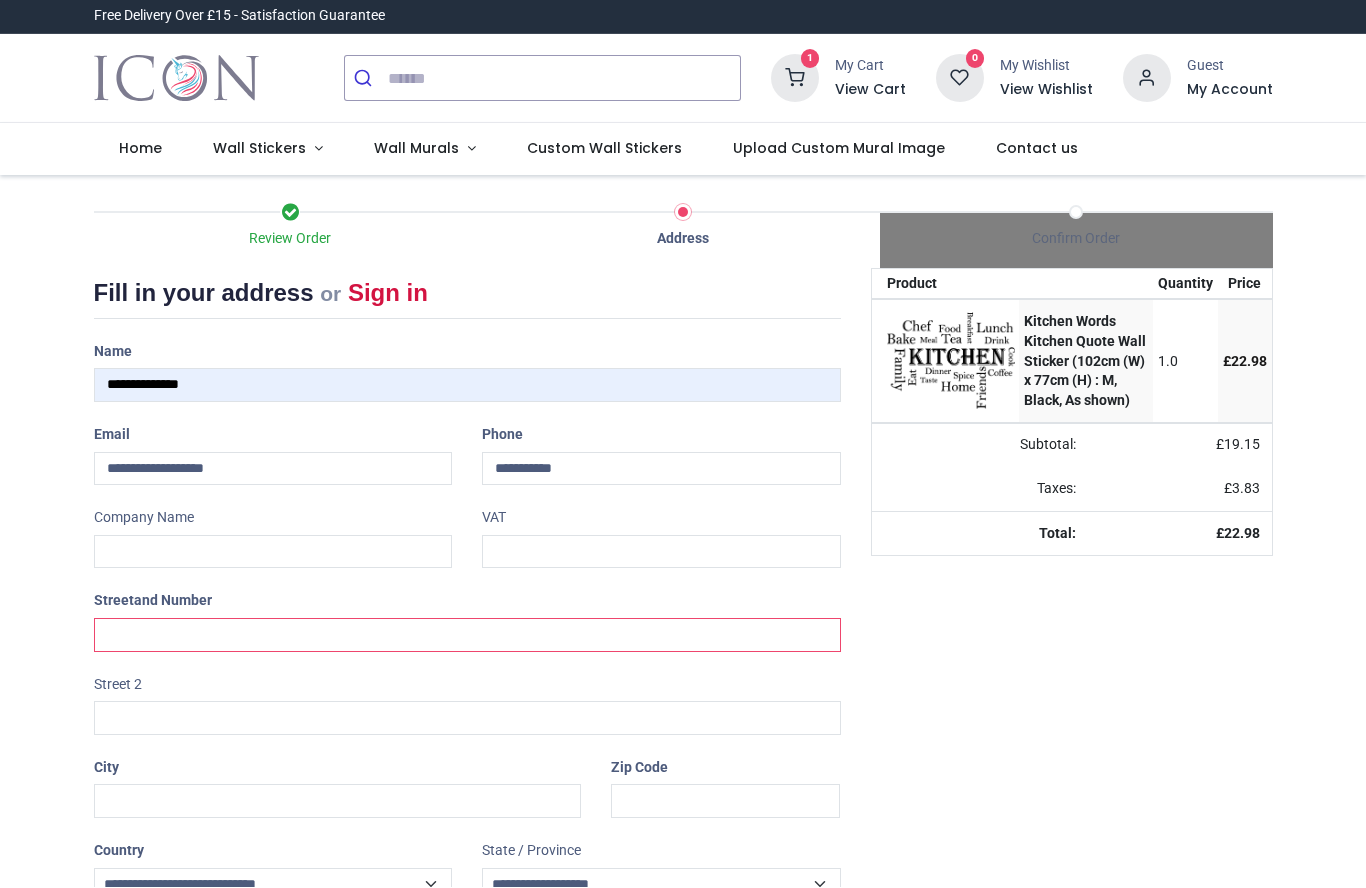 type on "**" 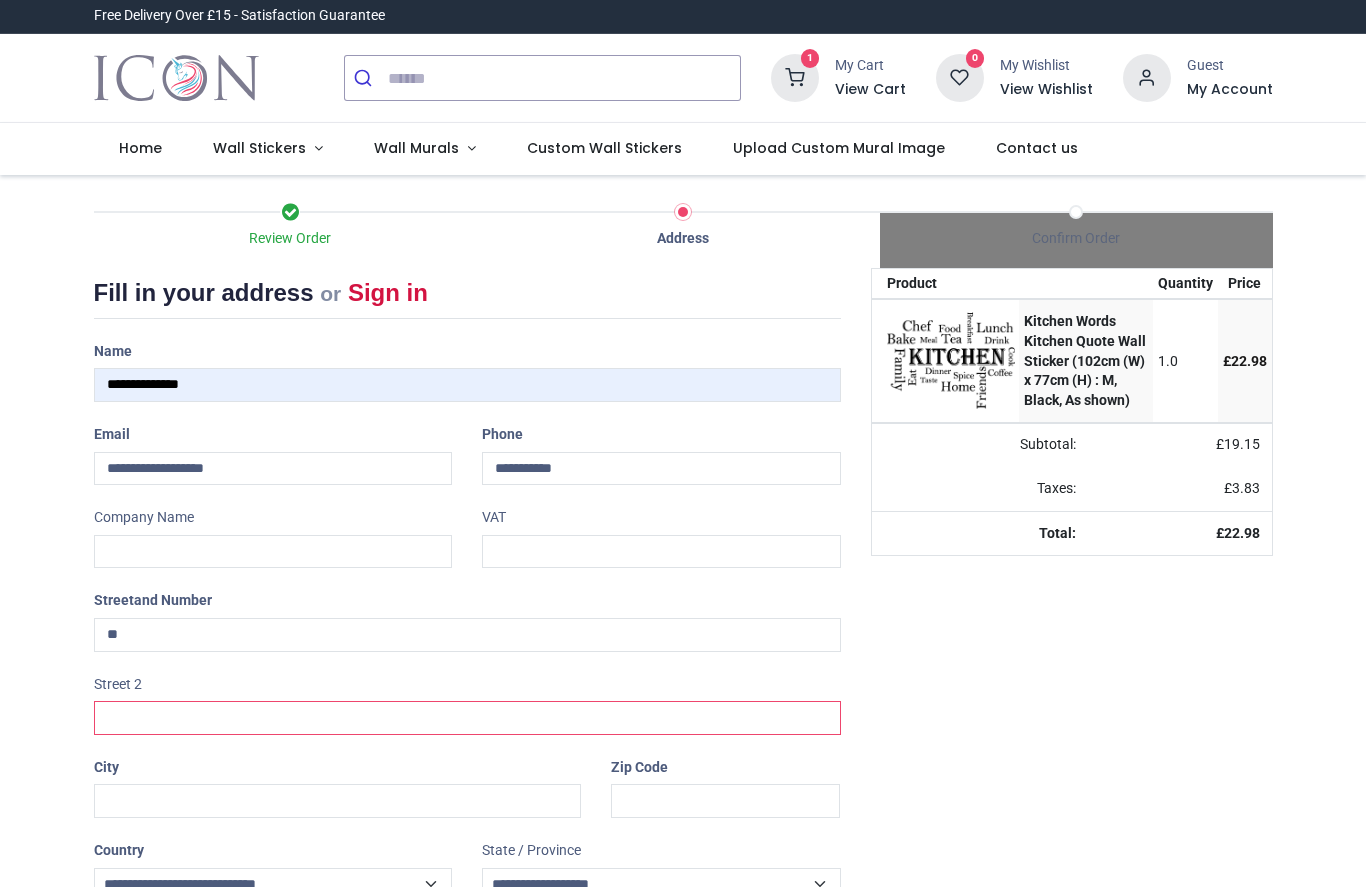 type on "**********" 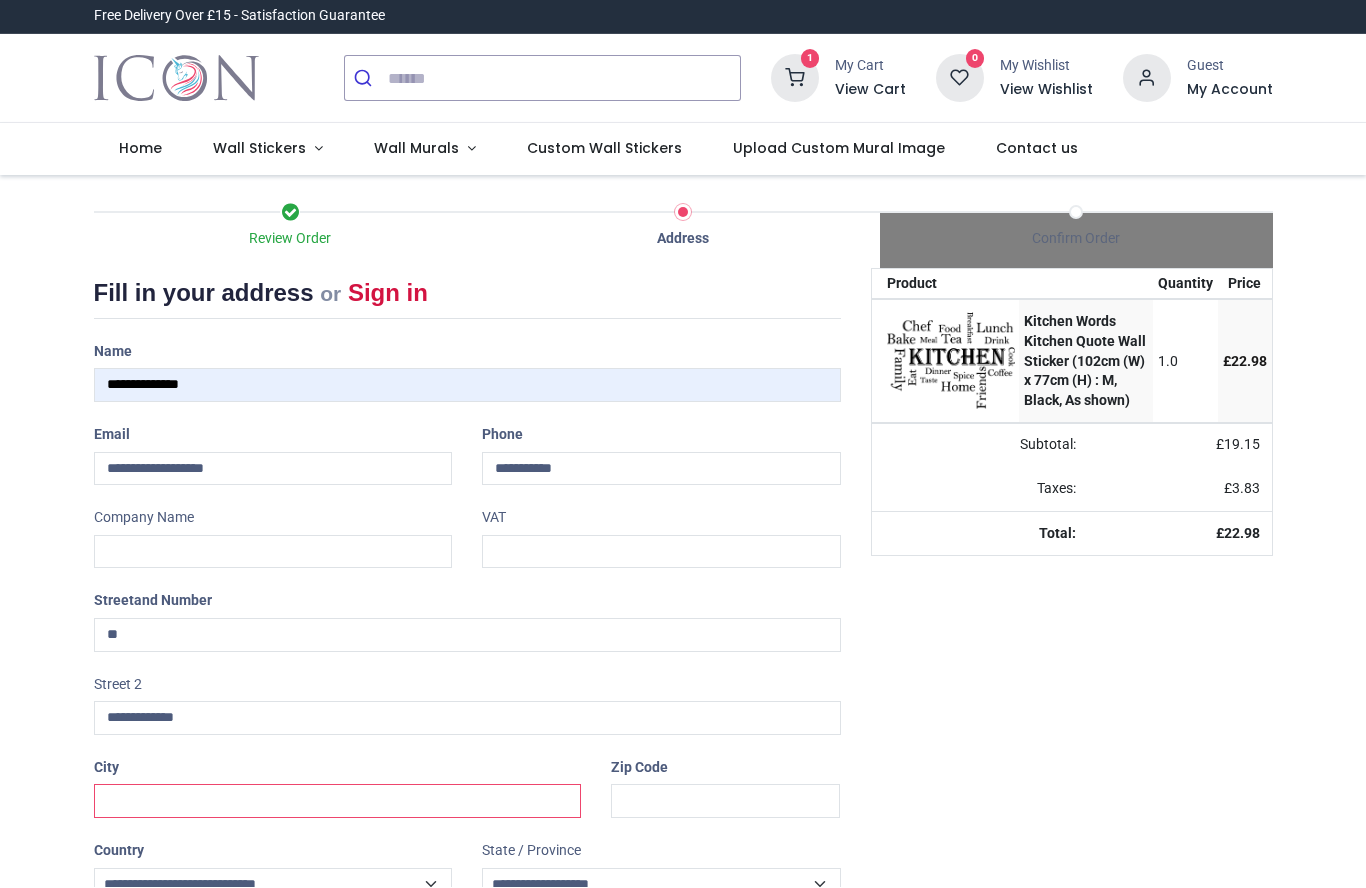type on "**********" 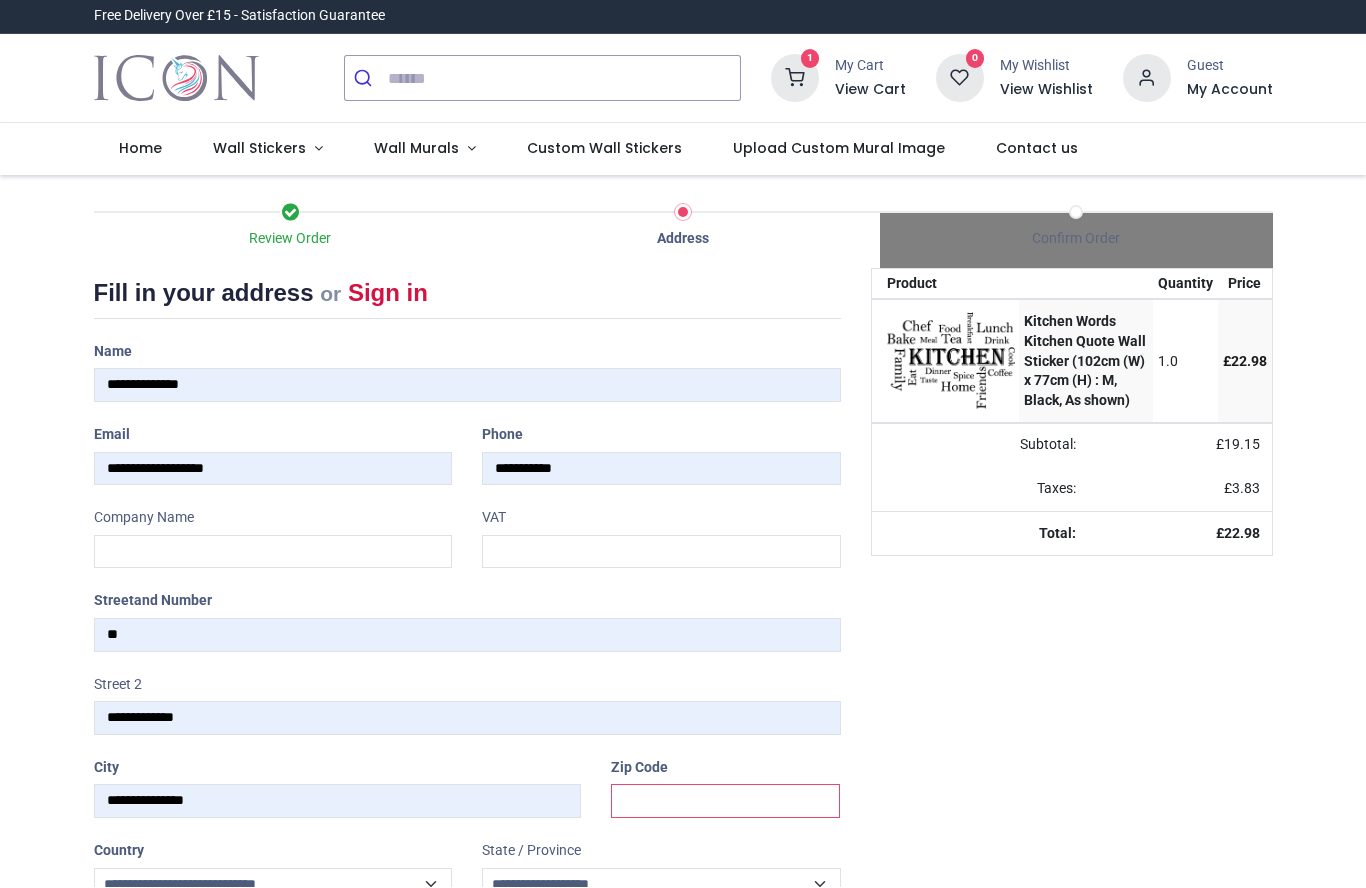 type on "*******" 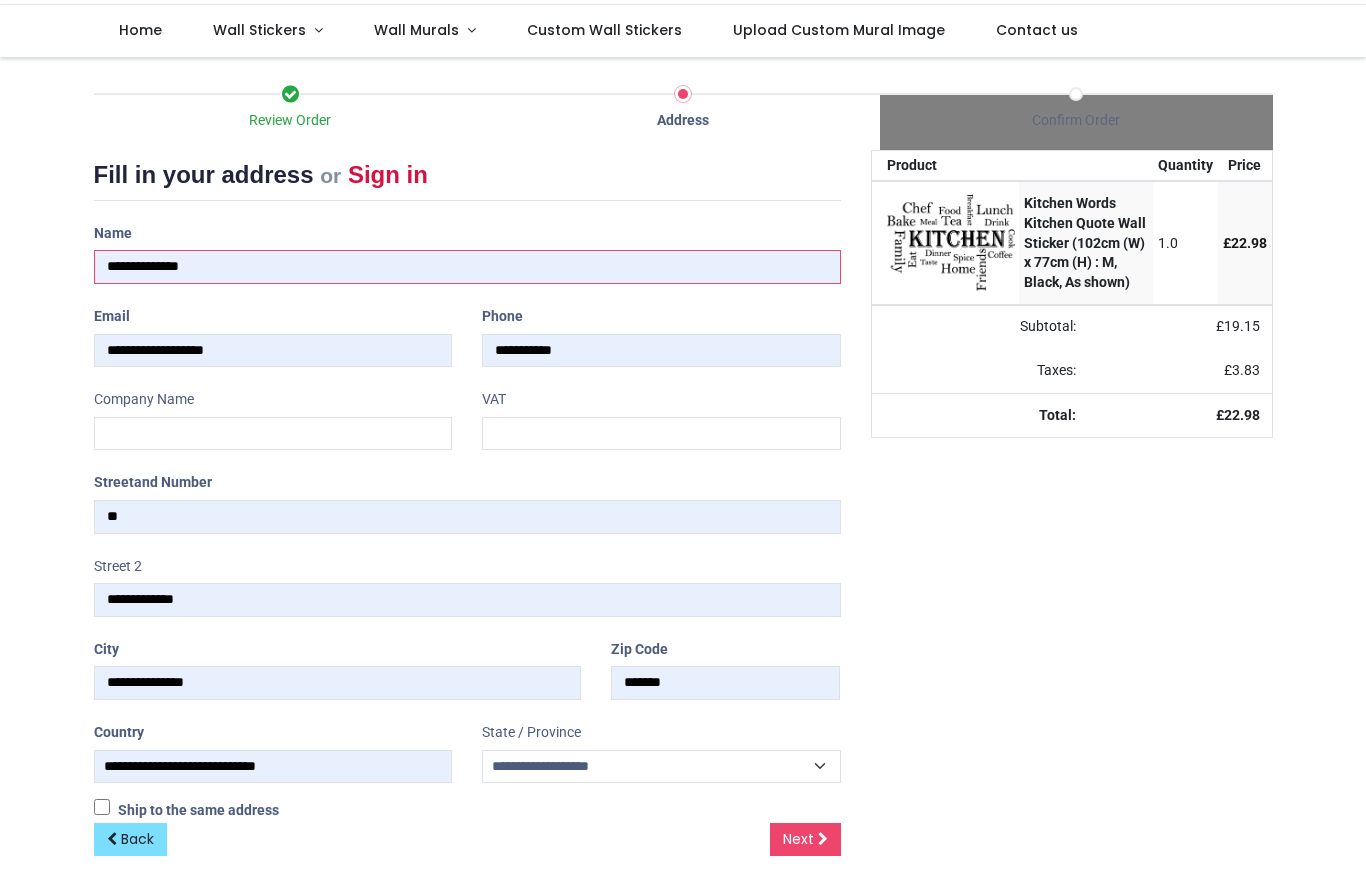 scroll, scrollTop: 117, scrollLeft: 0, axis: vertical 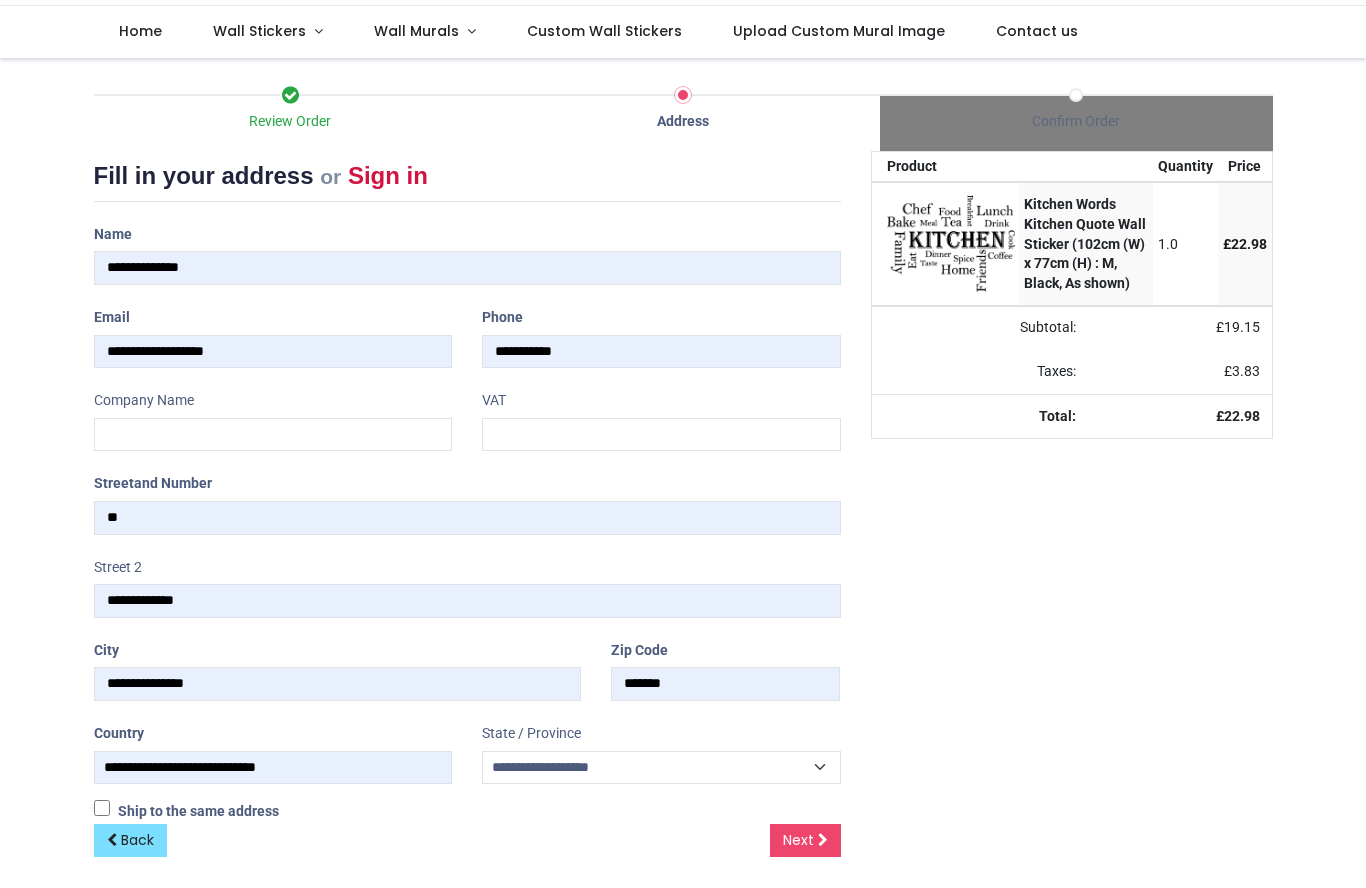 click on "**********" at bounding box center (661, 768) 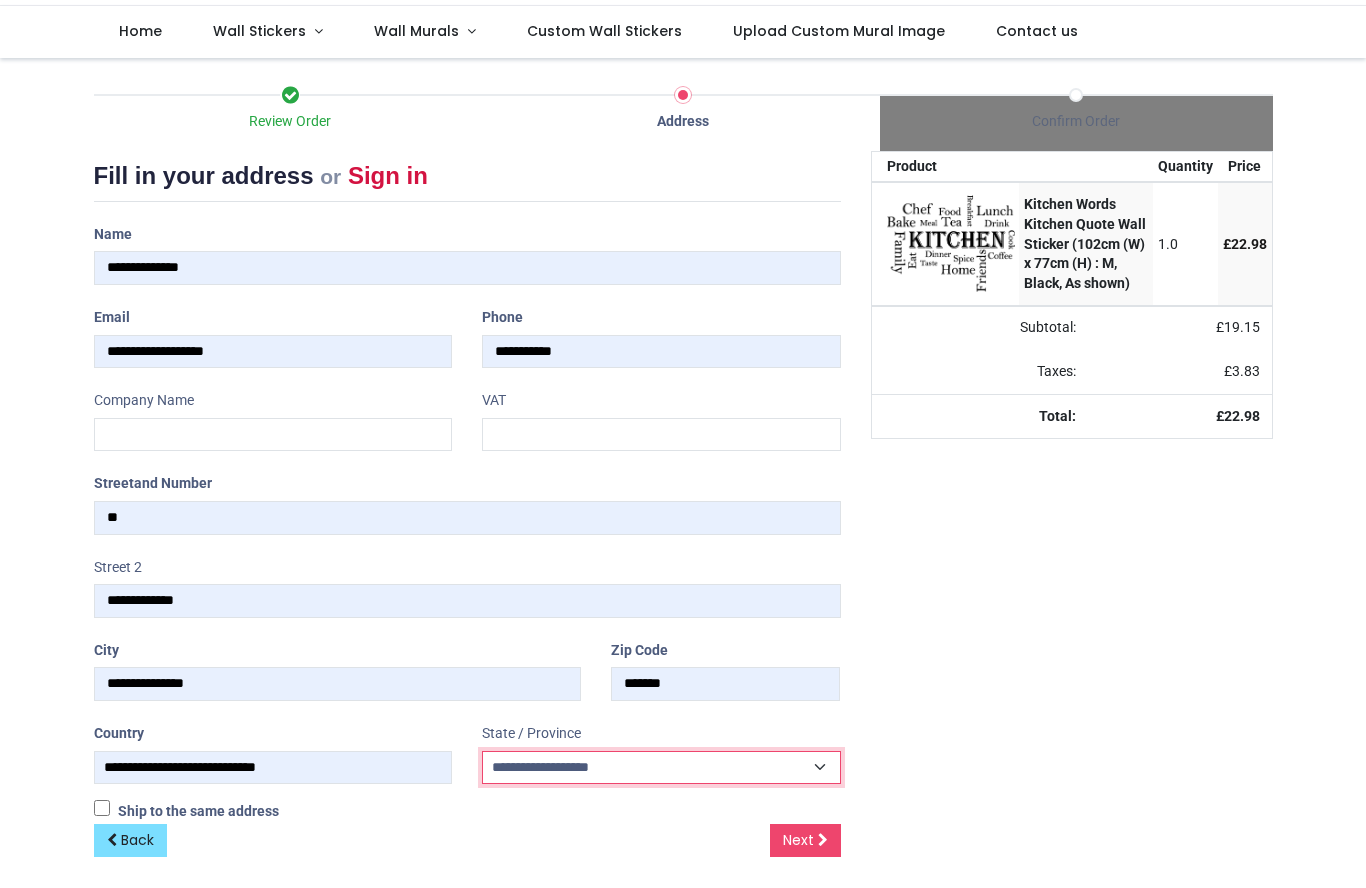 select on "***" 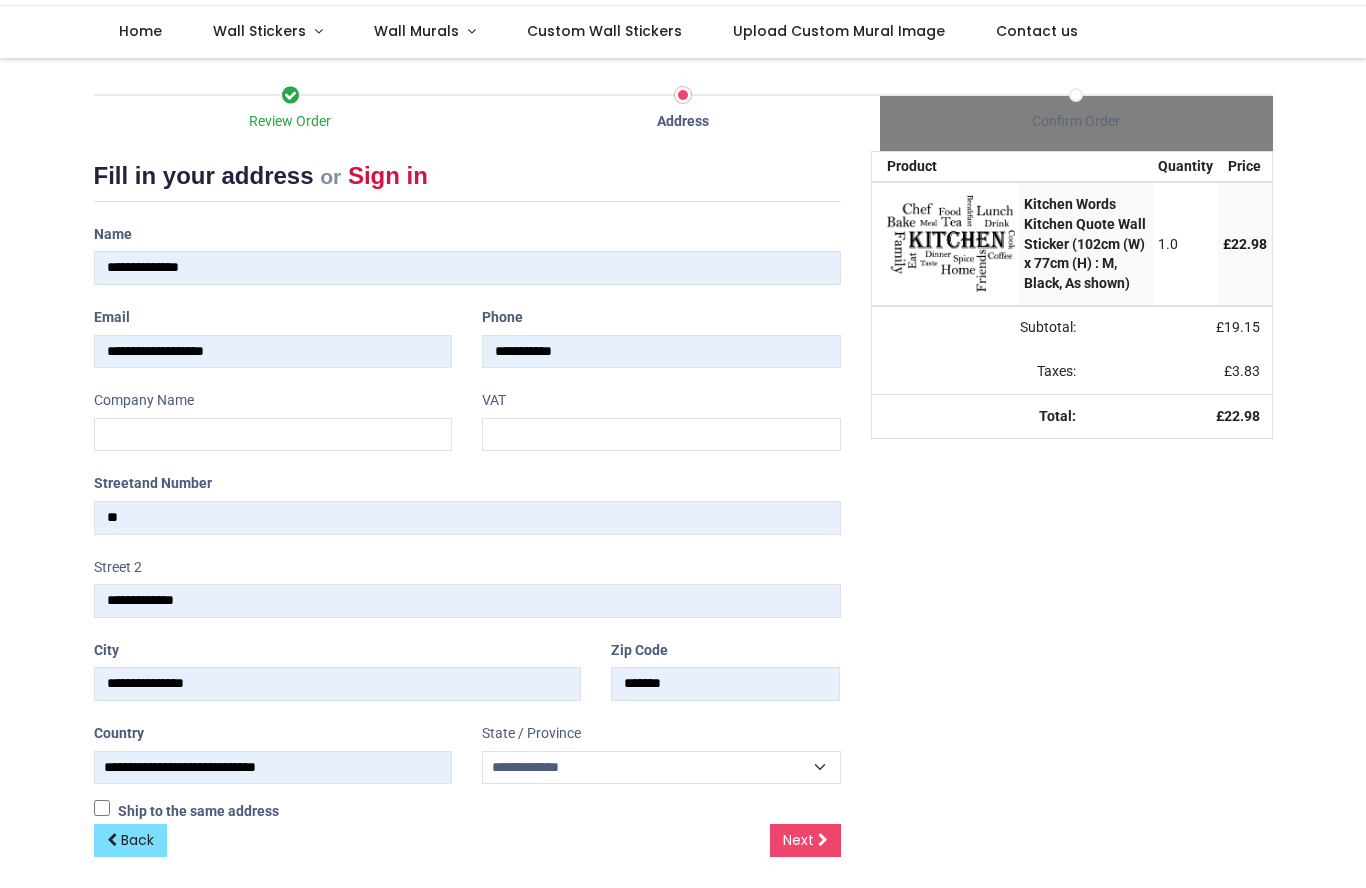 click on "Next" at bounding box center (798, 841) 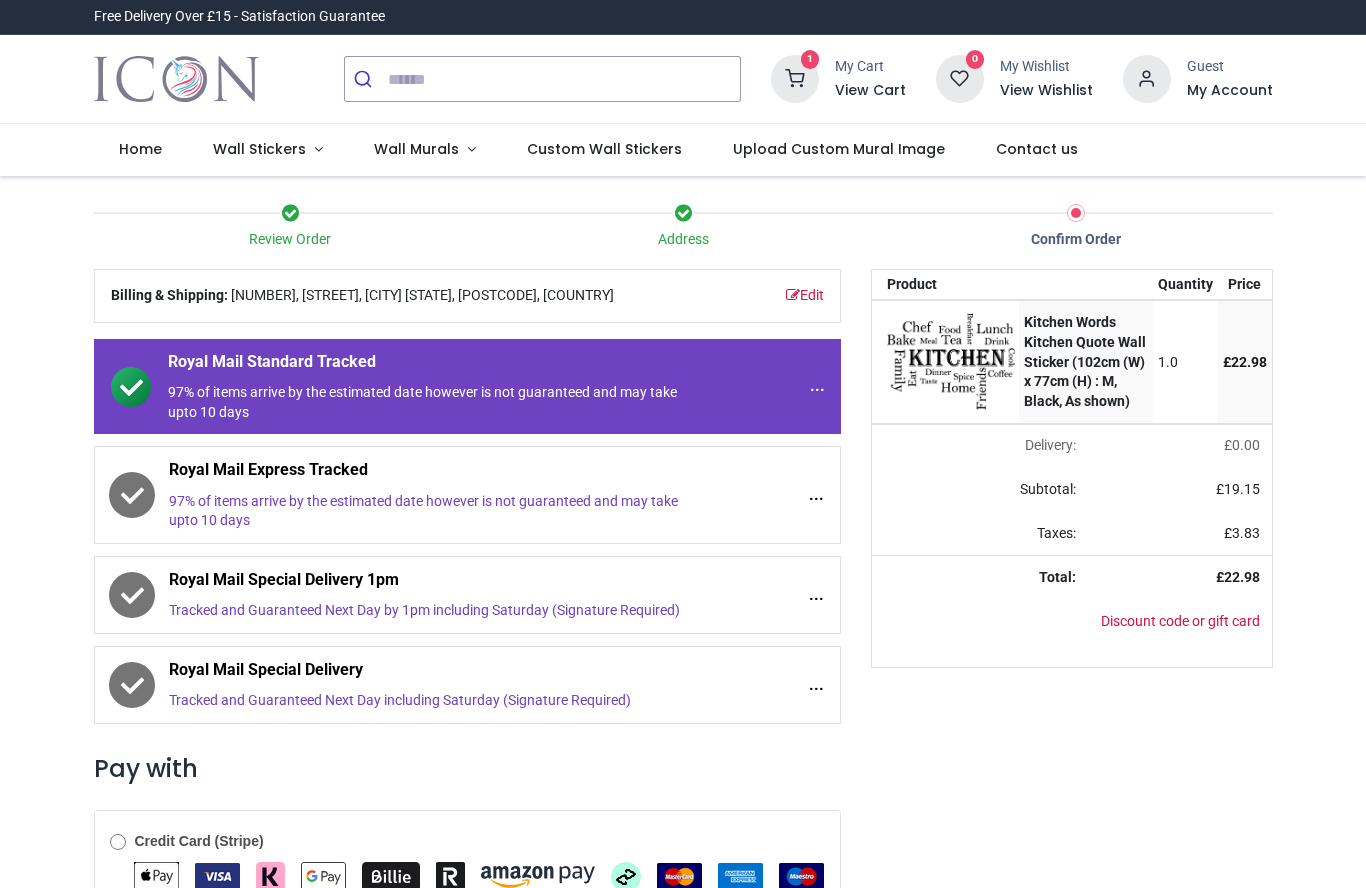 scroll, scrollTop: 0, scrollLeft: 0, axis: both 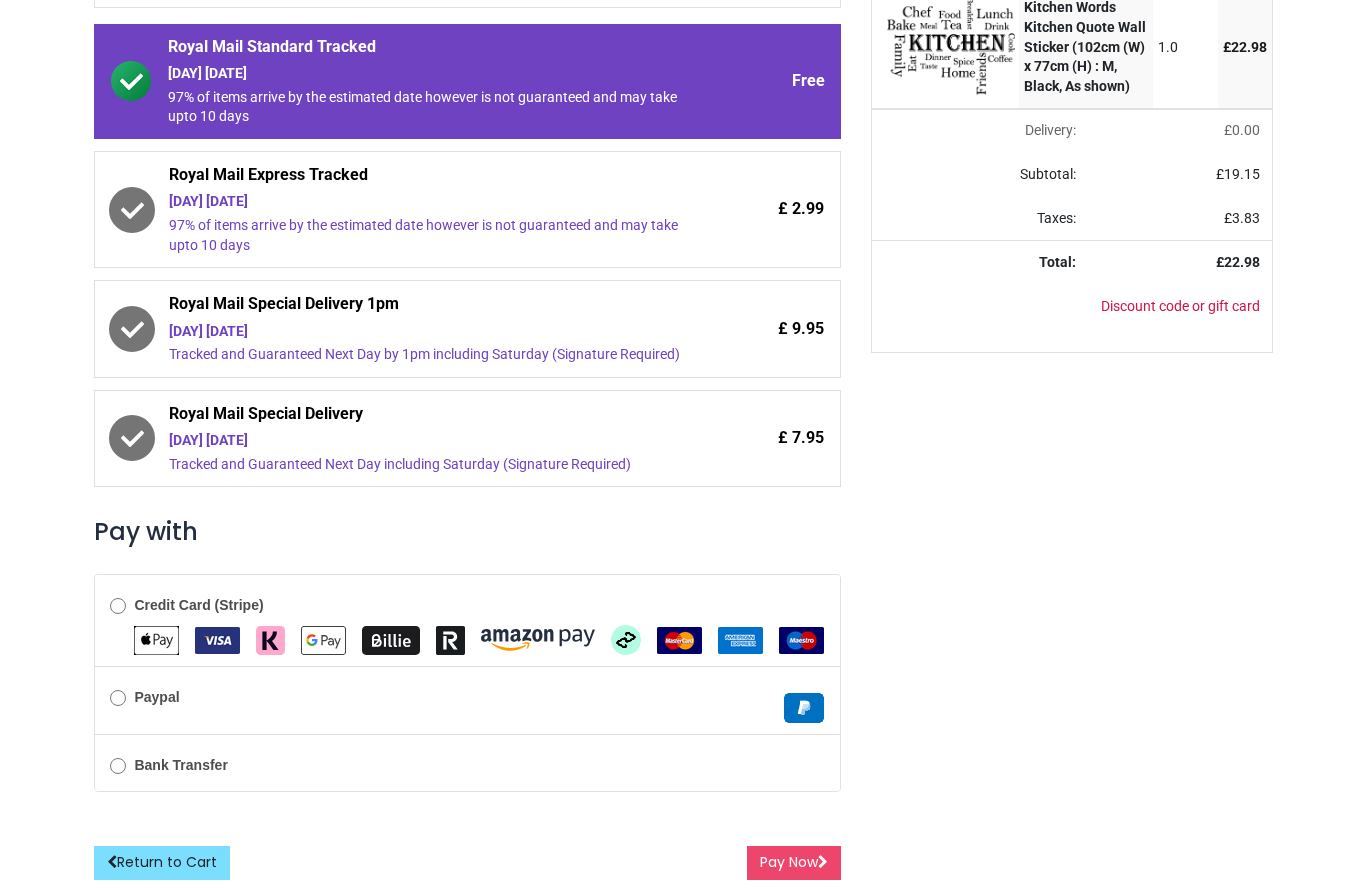 click on "Pay Now" at bounding box center (794, 863) 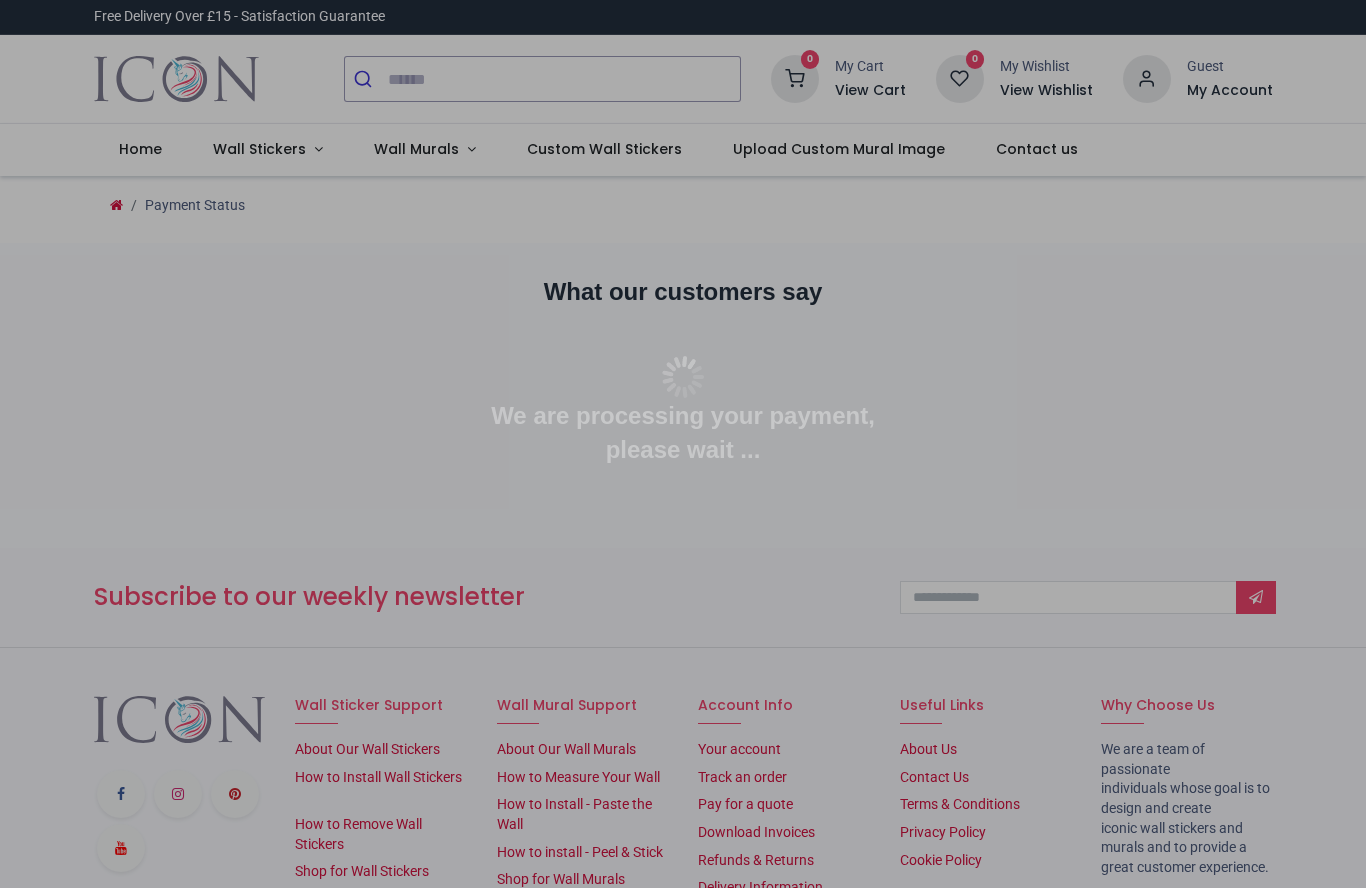 scroll, scrollTop: 0, scrollLeft: 0, axis: both 